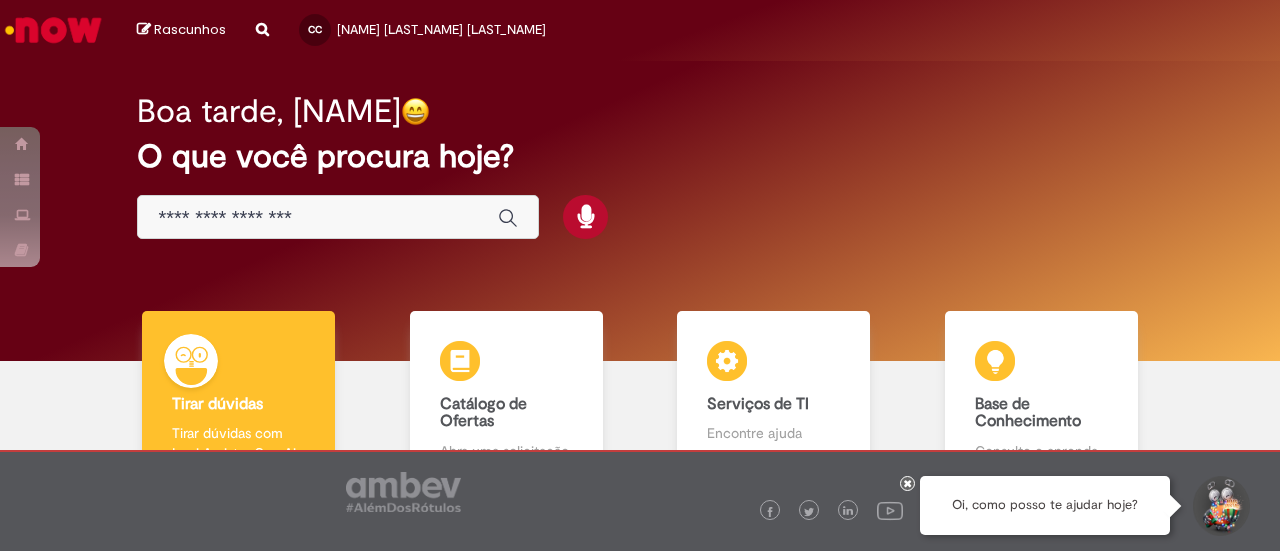 scroll, scrollTop: 0, scrollLeft: 0, axis: both 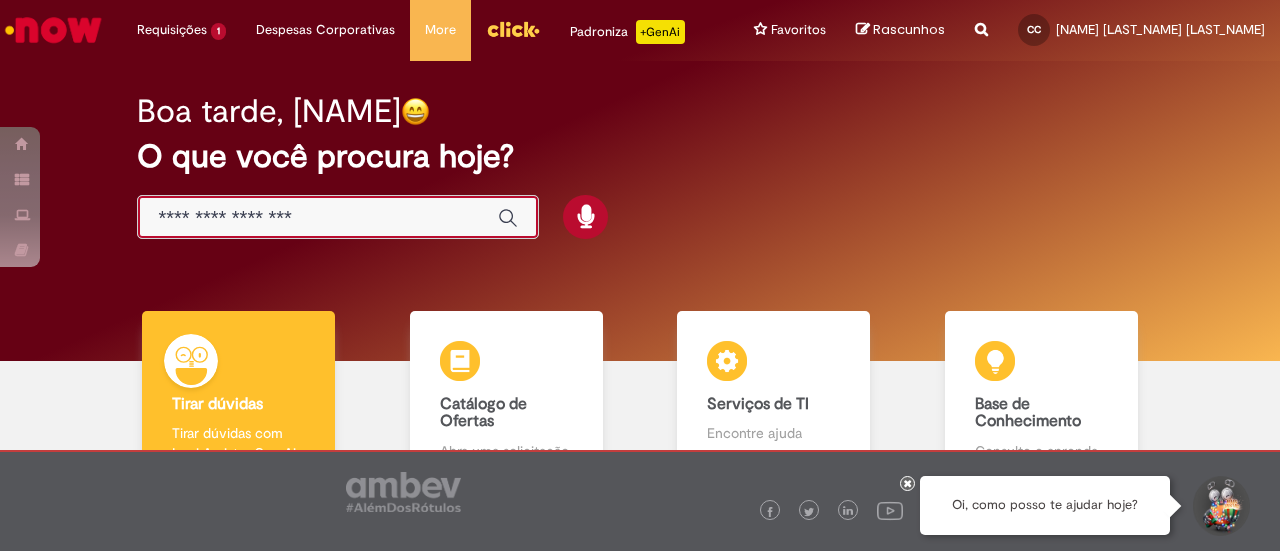 click at bounding box center (318, 218) 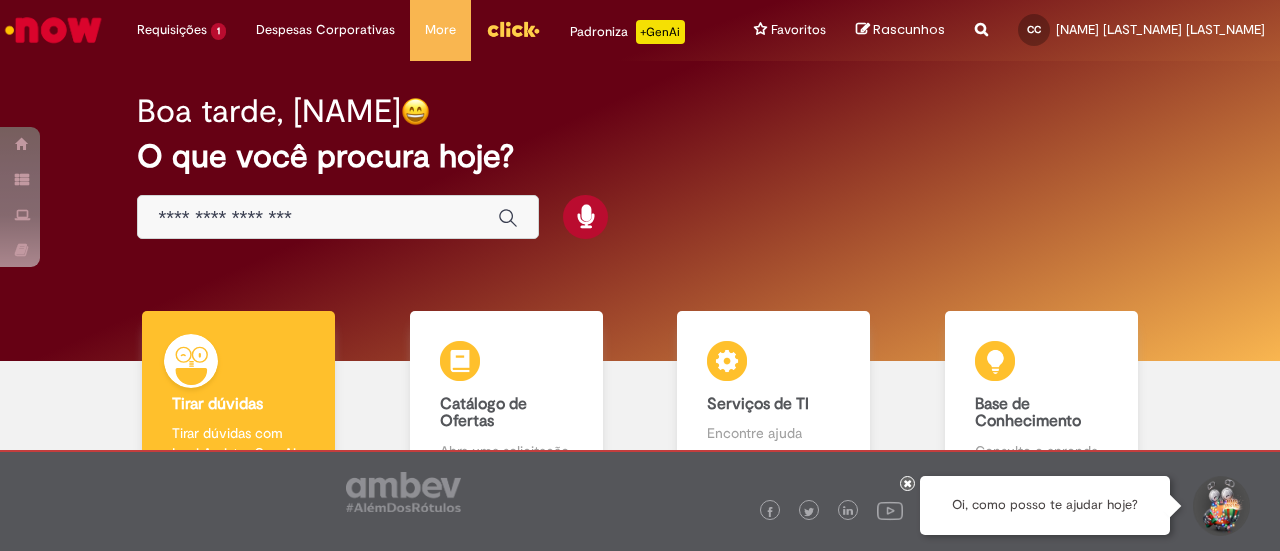 click at bounding box center (338, 217) 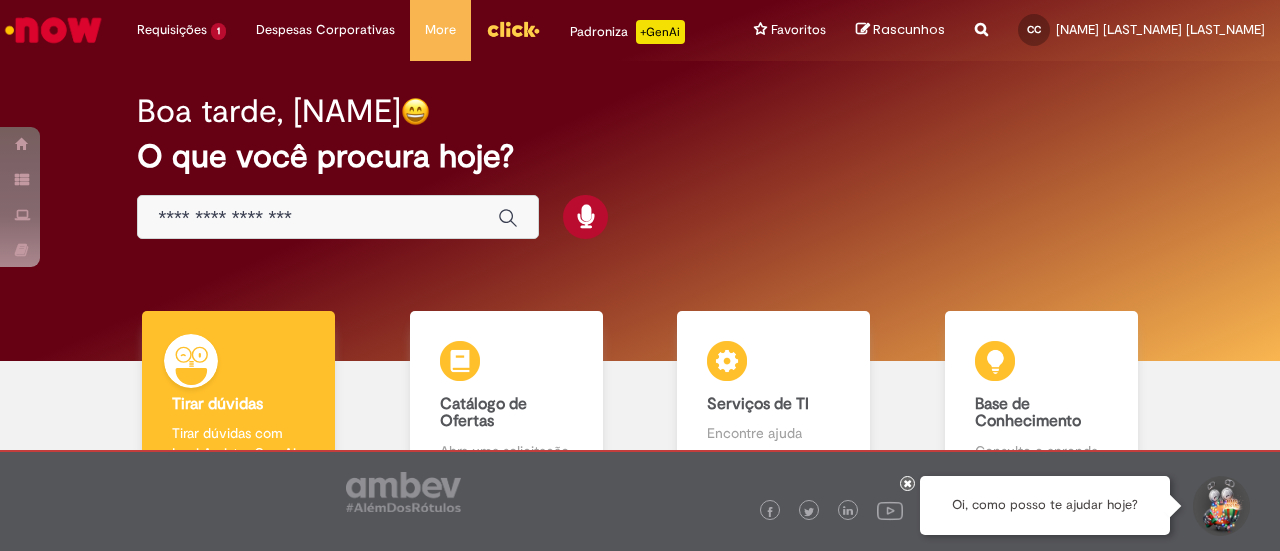 click at bounding box center [318, 218] 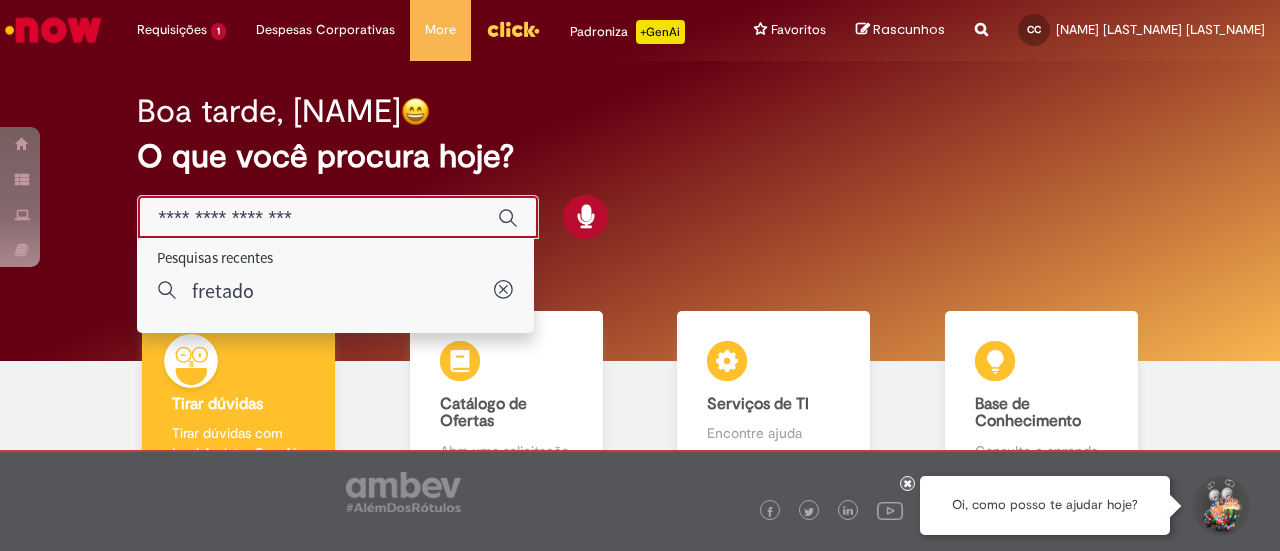 paste on "**********" 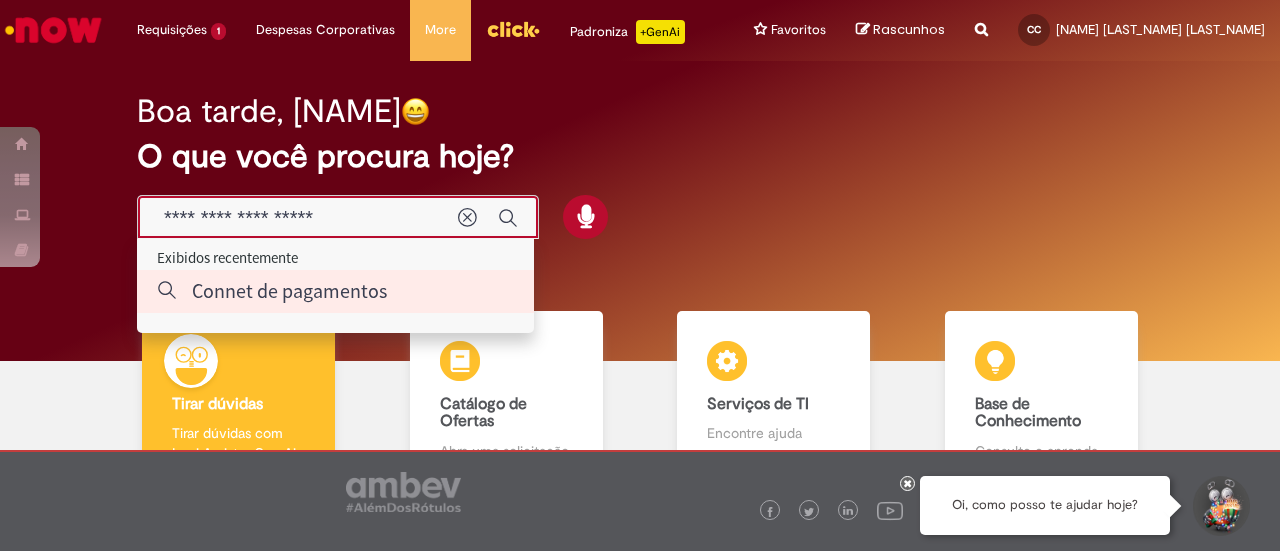 type on "**********" 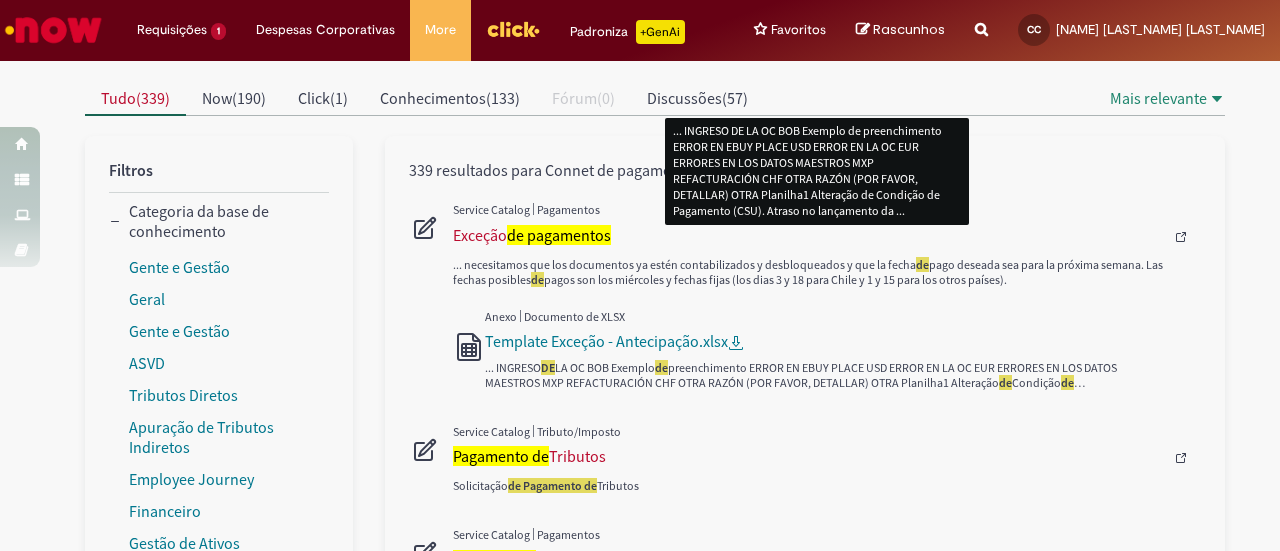 scroll, scrollTop: 171, scrollLeft: 0, axis: vertical 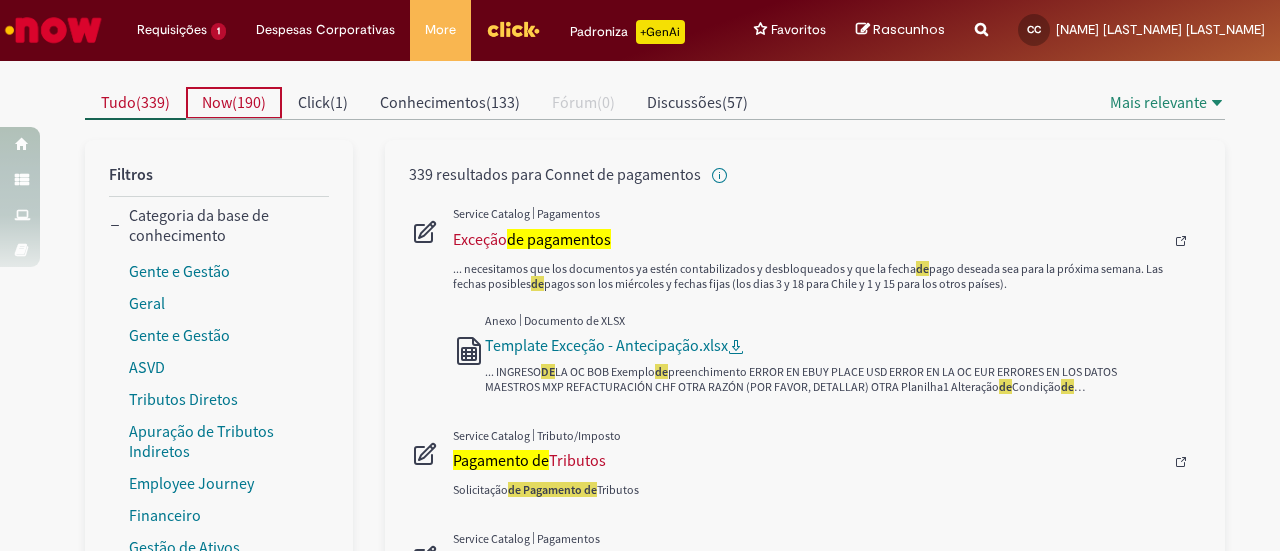 click on "190" at bounding box center (249, 102) 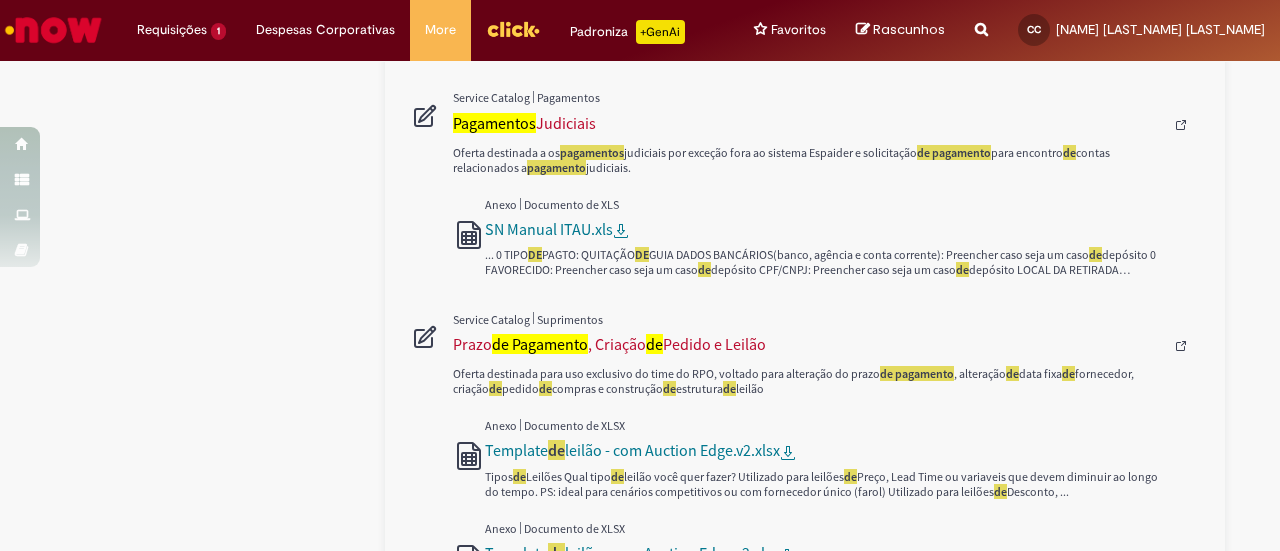 scroll, scrollTop: 680, scrollLeft: 0, axis: vertical 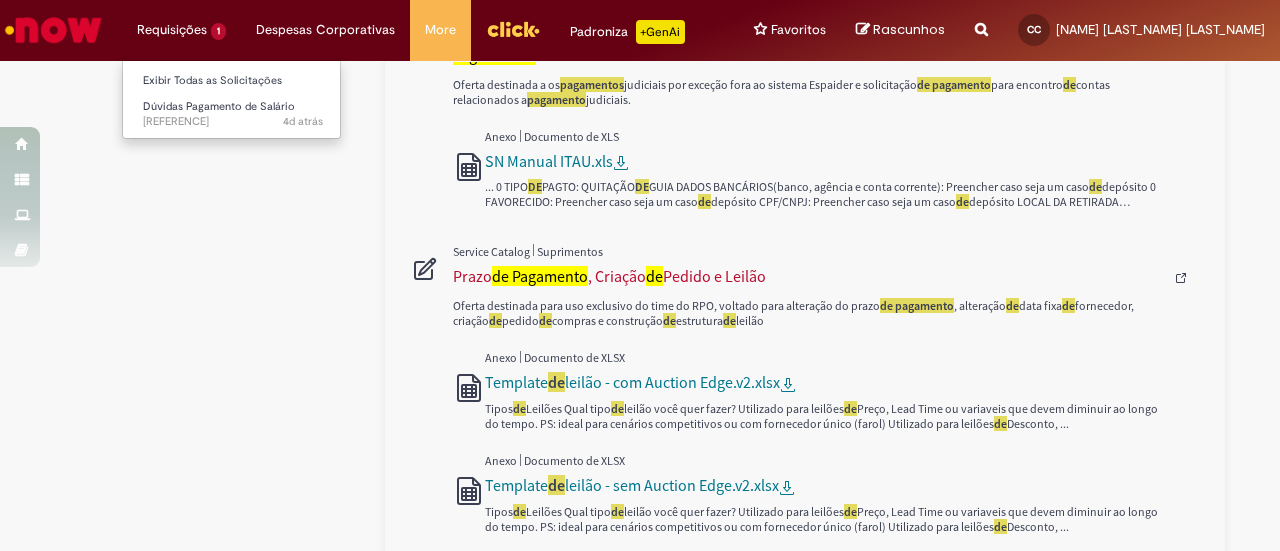 click on "Requisições   1
Exibir Todas as Solicitações
Dúvidas Pagamento de Salário
4d atrás 4 dias atrás  R13346030" at bounding box center (181, 30) 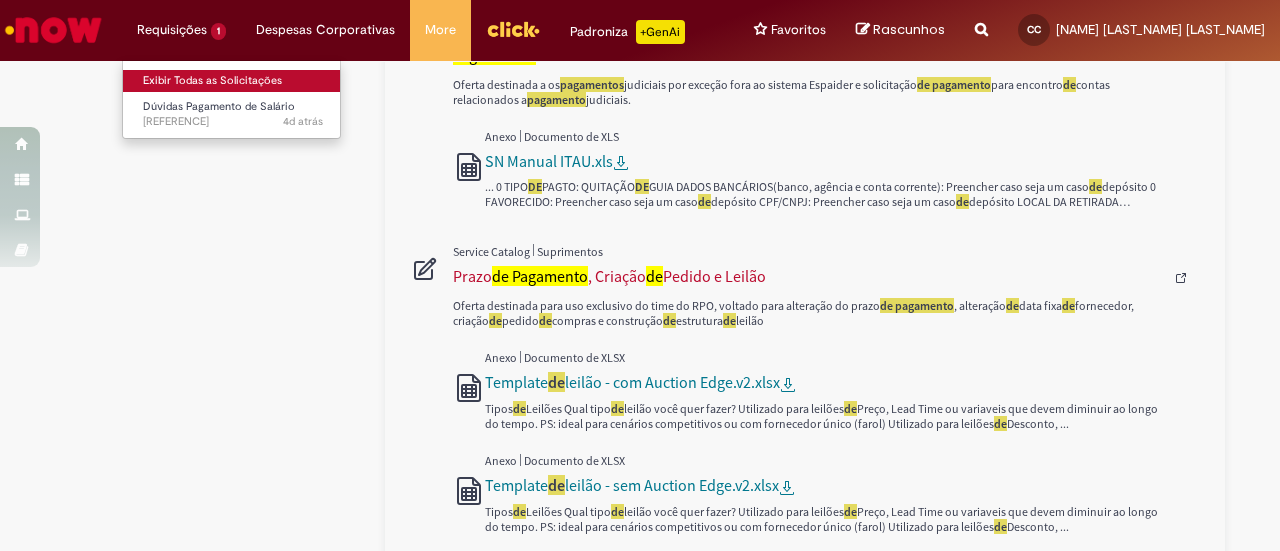 click on "Exibir Todas as Solicitações" at bounding box center [233, 81] 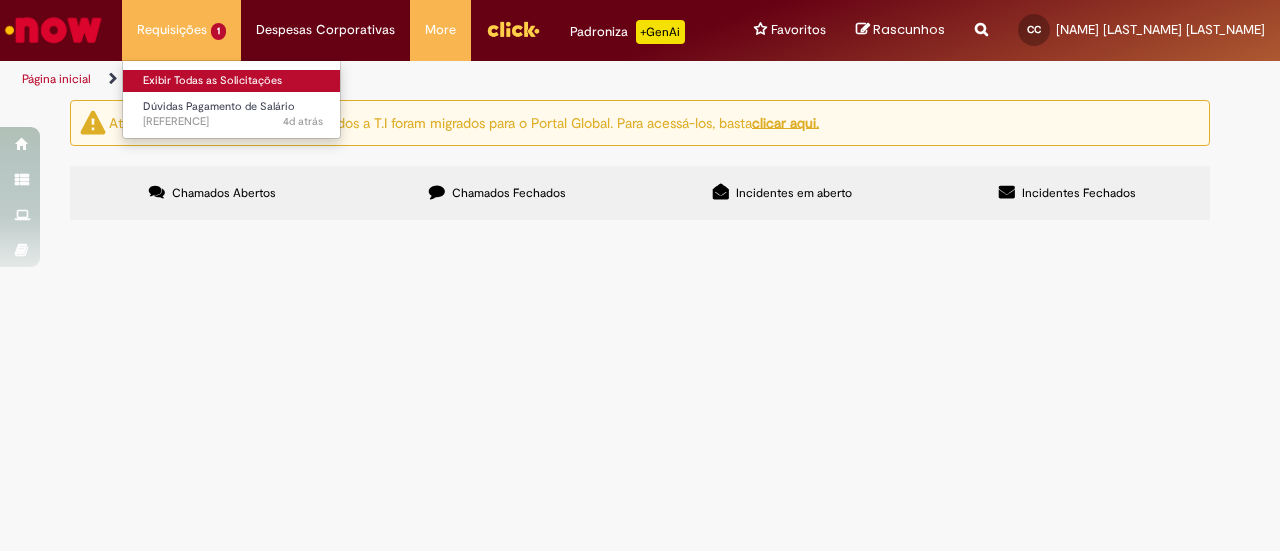 scroll, scrollTop: 0, scrollLeft: 0, axis: both 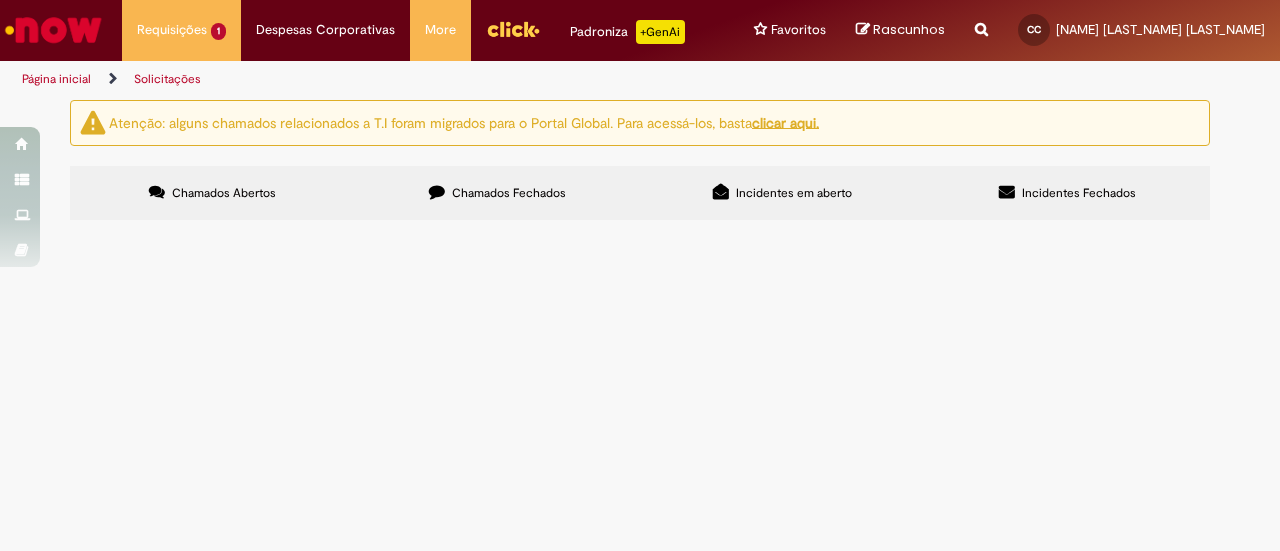 click on "Página inicial" at bounding box center (56, 79) 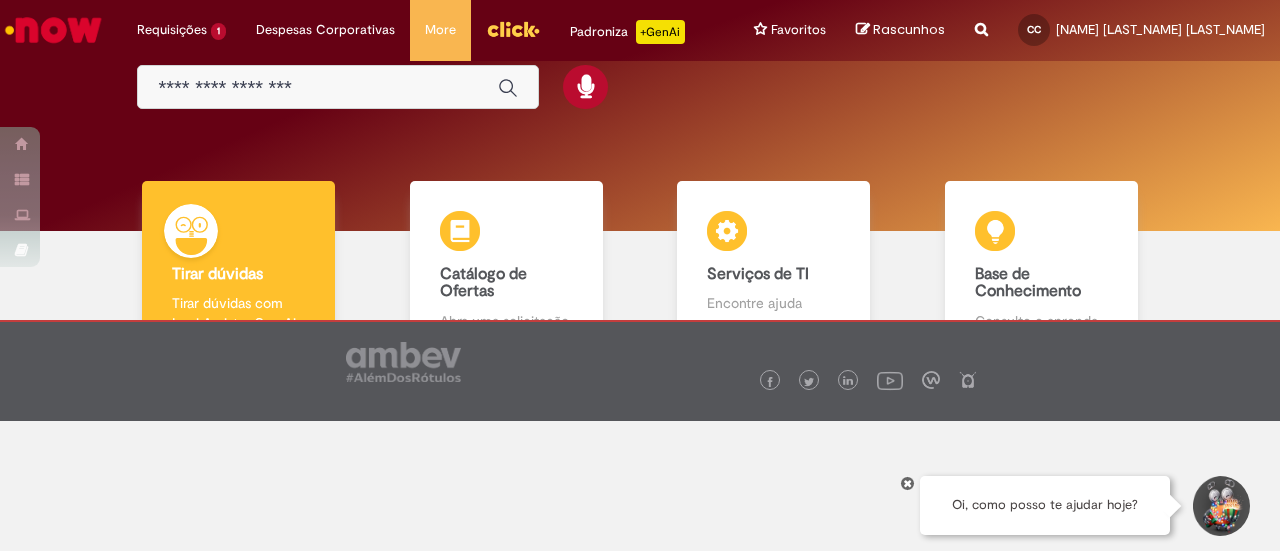 scroll, scrollTop: 0, scrollLeft: 0, axis: both 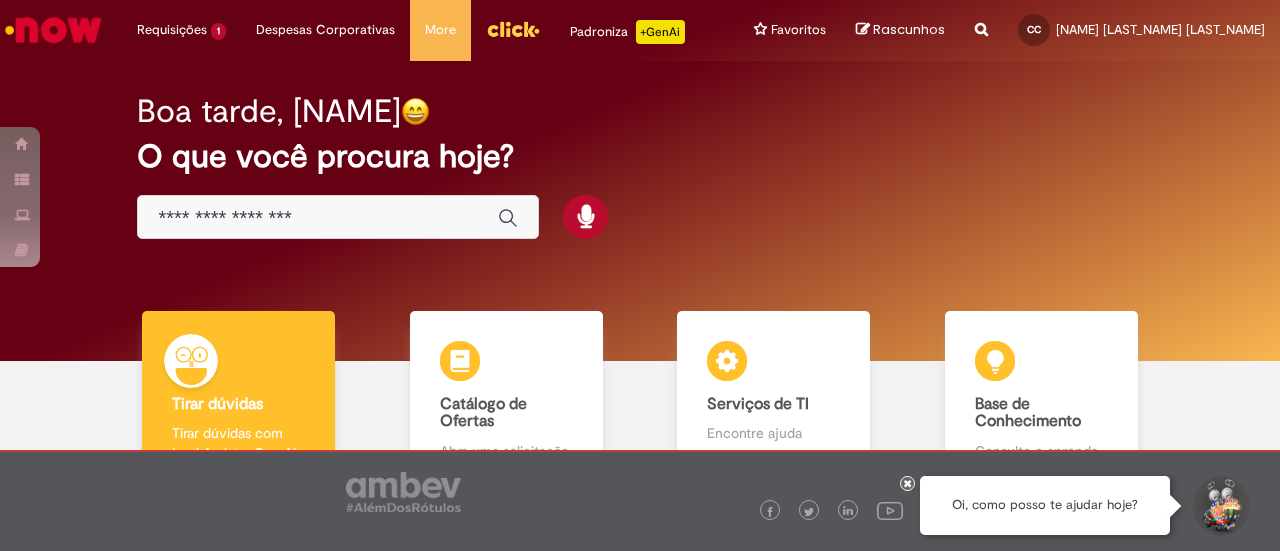 click at bounding box center [318, 218] 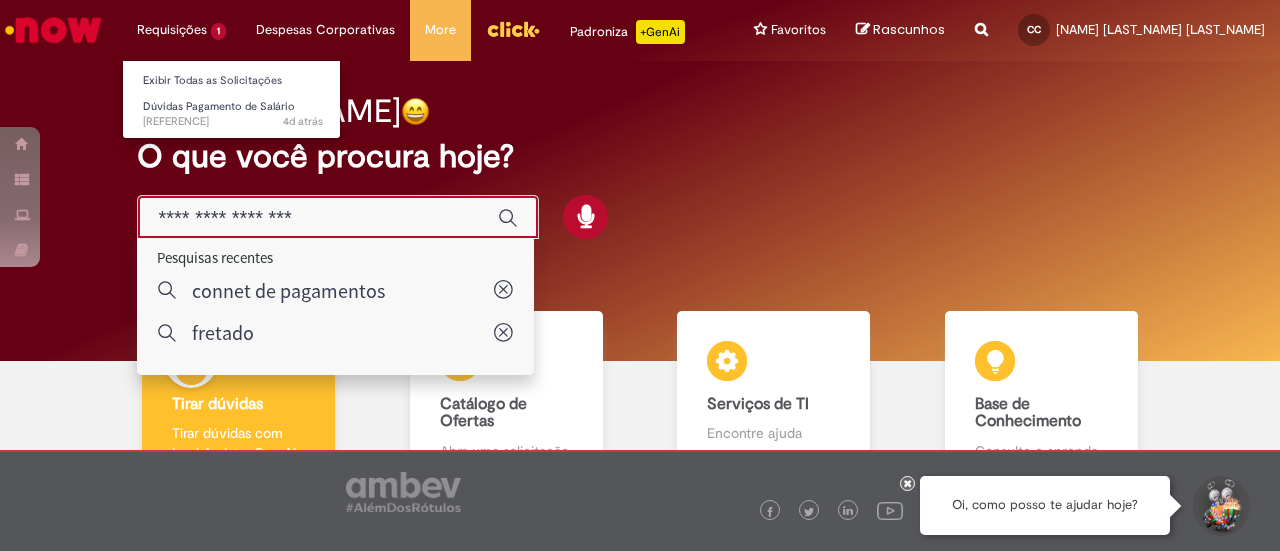 click on "Requisições   1
Exibir Todas as Solicitações
Dúvidas Pagamento de Salário
4d atrás 4 dias atrás  R13346030" at bounding box center (181, 30) 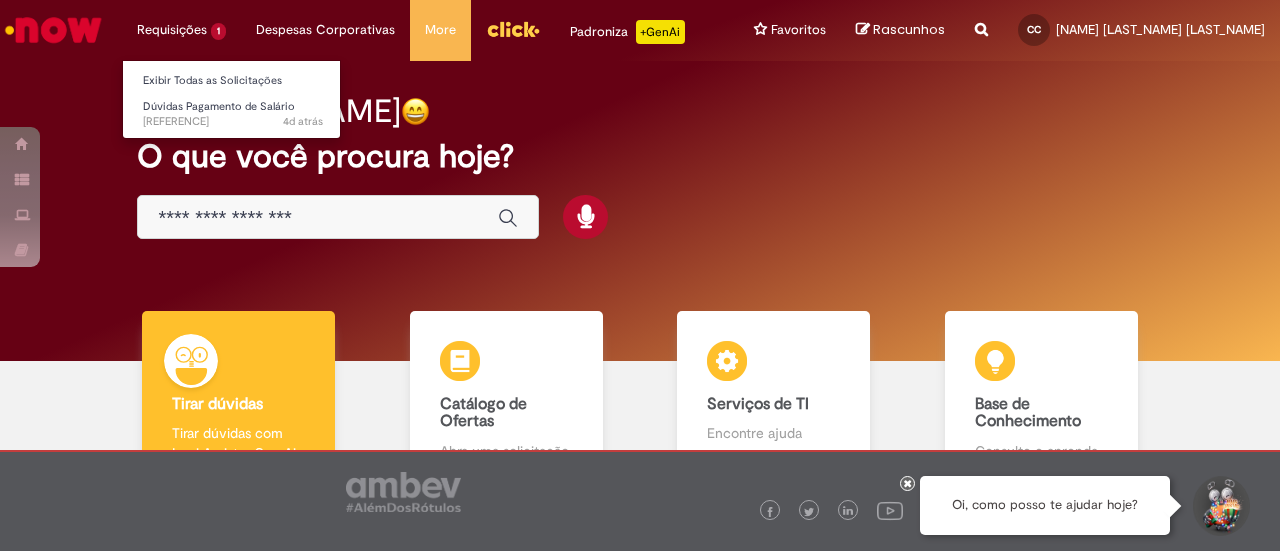 click on "Requisições   1
Exibir Todas as Solicitações
Dúvidas Pagamento de Salário
4d atrás 4 dias atrás  R13346030" at bounding box center [181, 30] 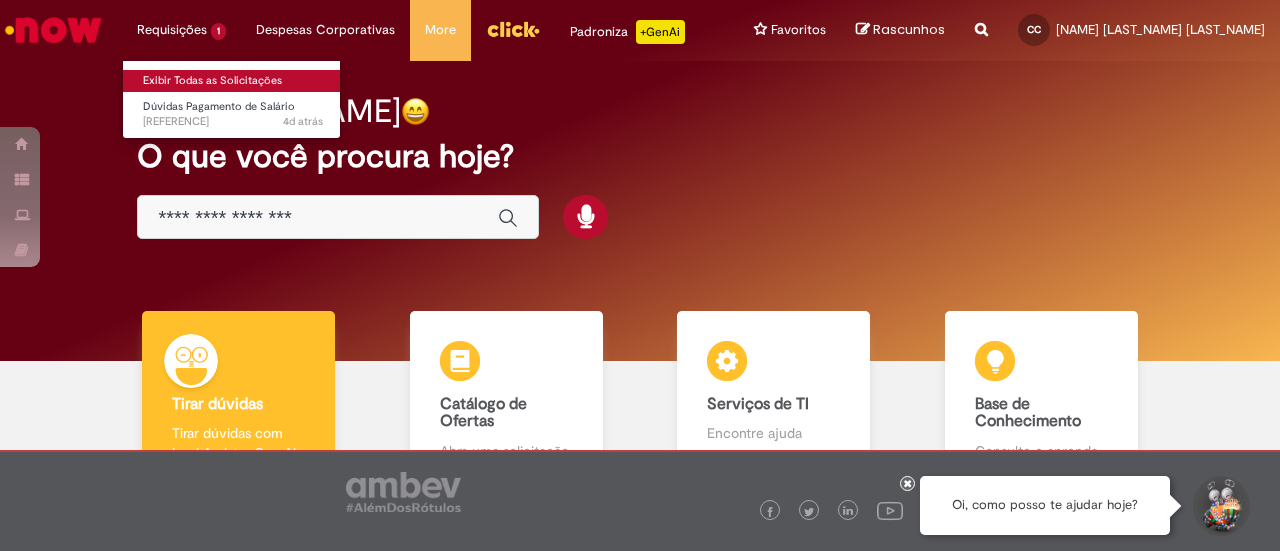 click on "Exibir Todas as Solicitações" at bounding box center (233, 81) 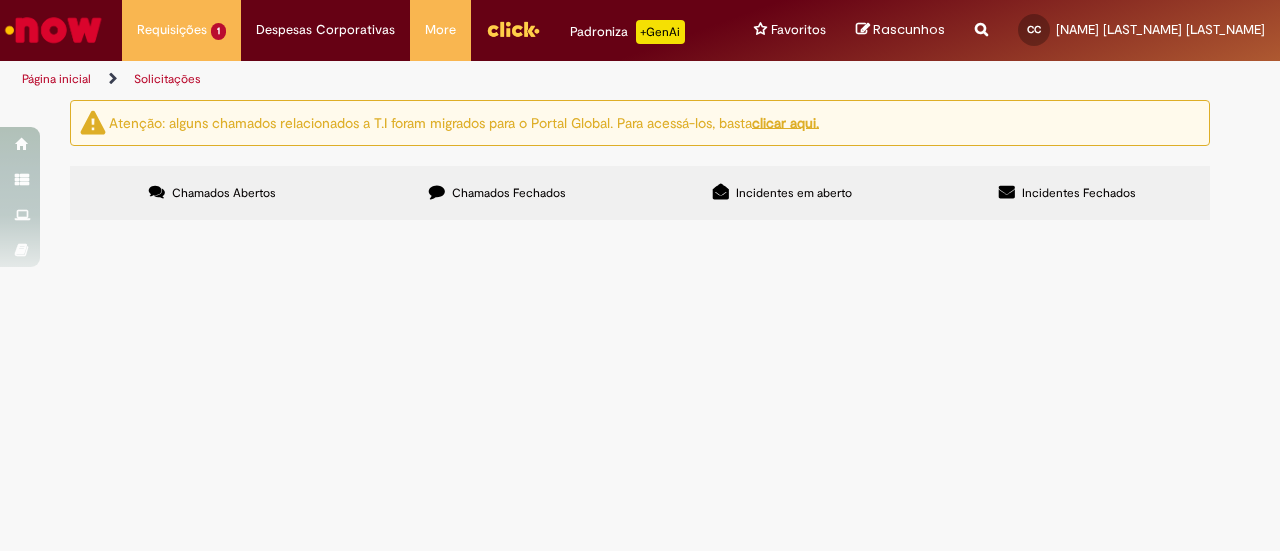 click on "Solicitações" at bounding box center (167, 79) 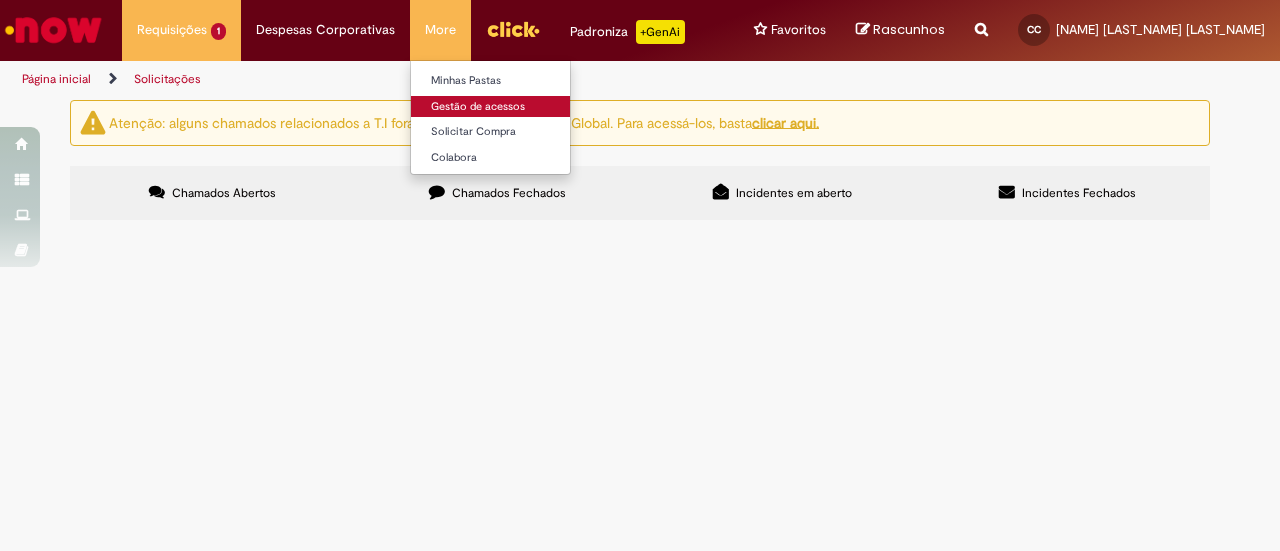 click on "Gestão de acessos" at bounding box center (521, 107) 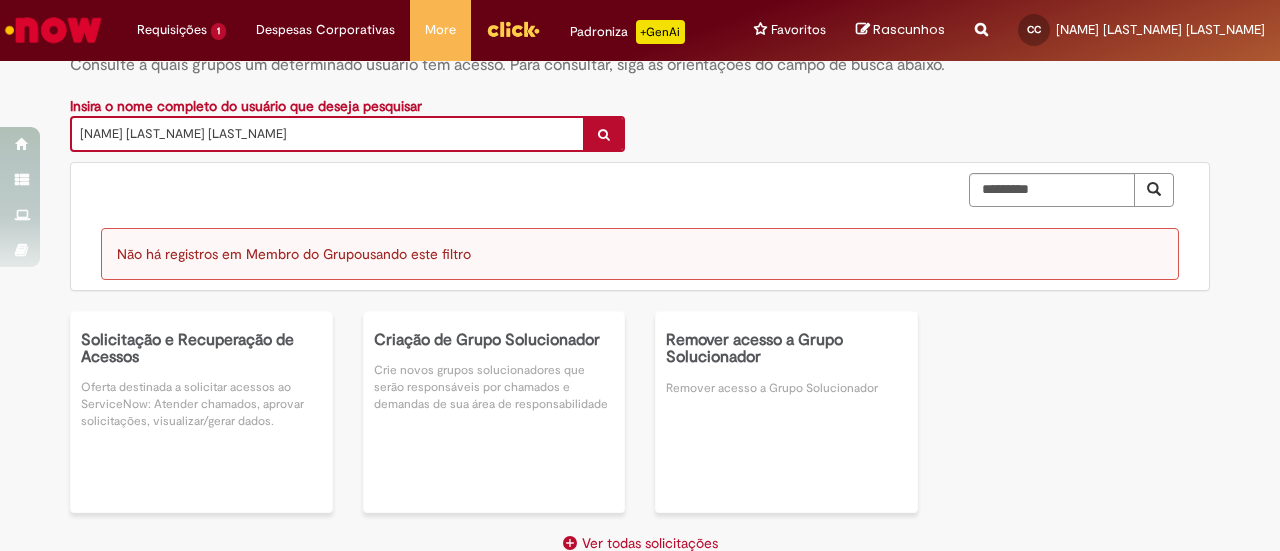 scroll, scrollTop: 171, scrollLeft: 0, axis: vertical 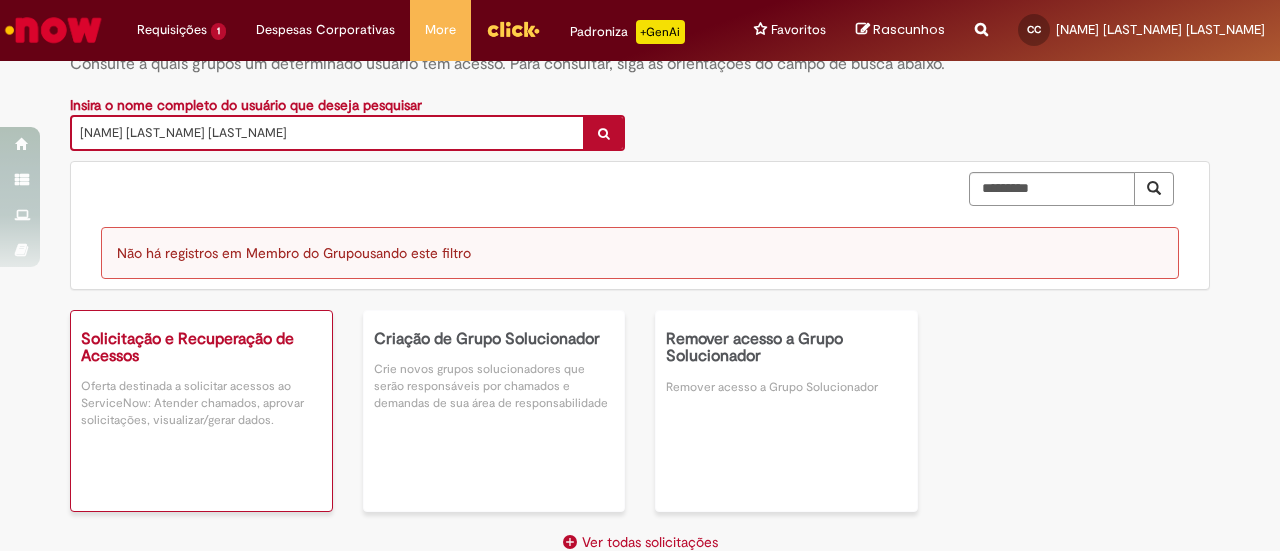 click on "Oferta destinada a solicitar acessos ao ServiceNow: Atender chamados, aprovar solicitações, visualizar/gerar dados." at bounding box center (201, 439) 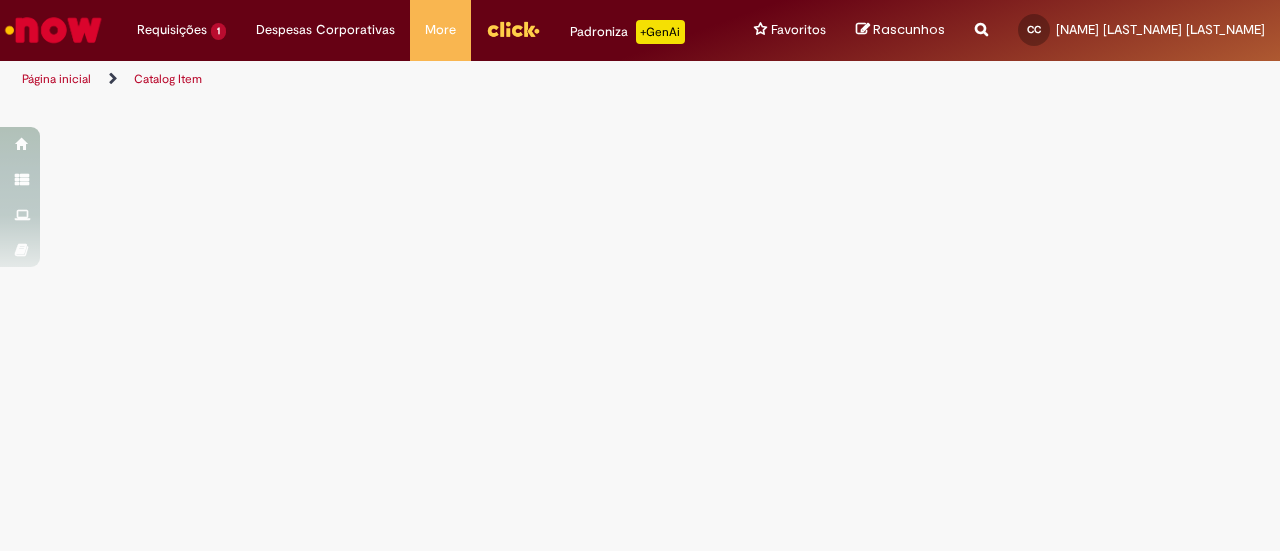 scroll, scrollTop: 0, scrollLeft: 0, axis: both 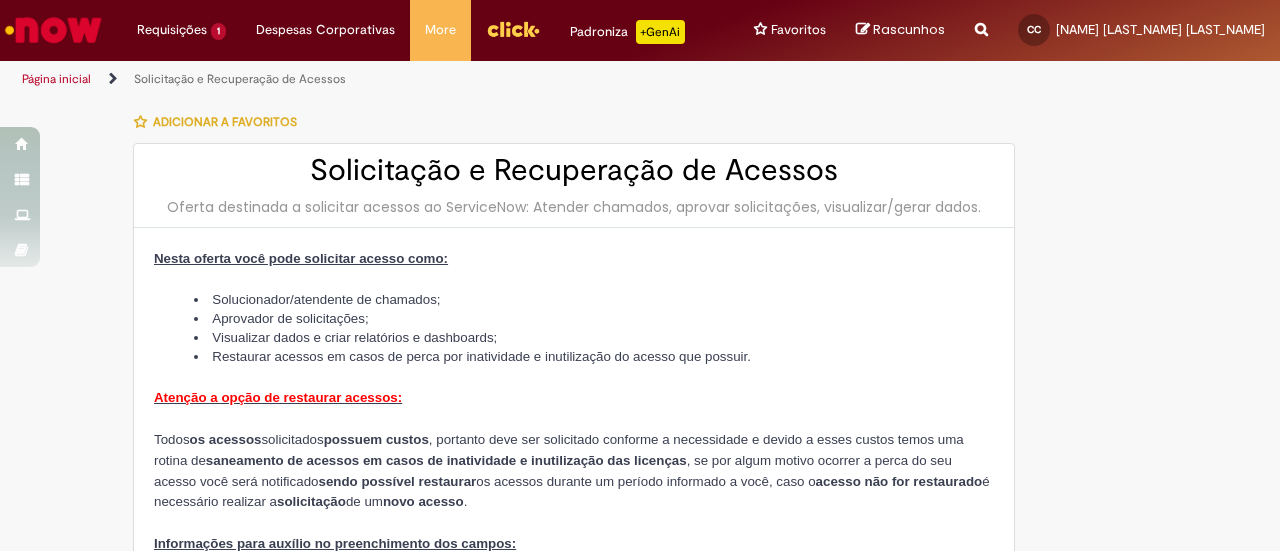 type on "********" 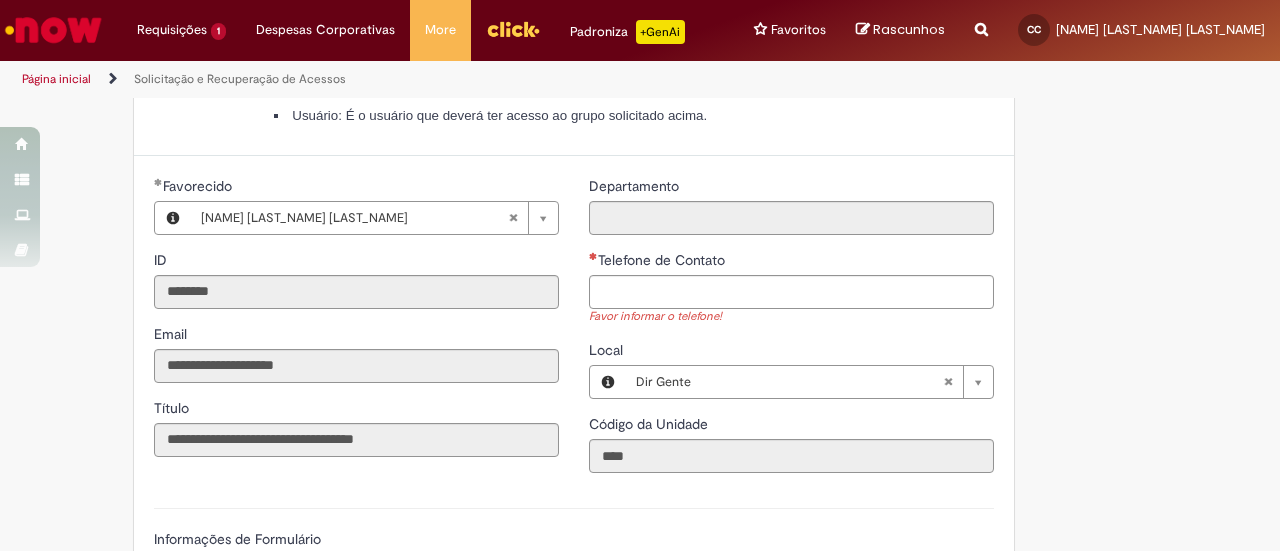 scroll, scrollTop: 946, scrollLeft: 0, axis: vertical 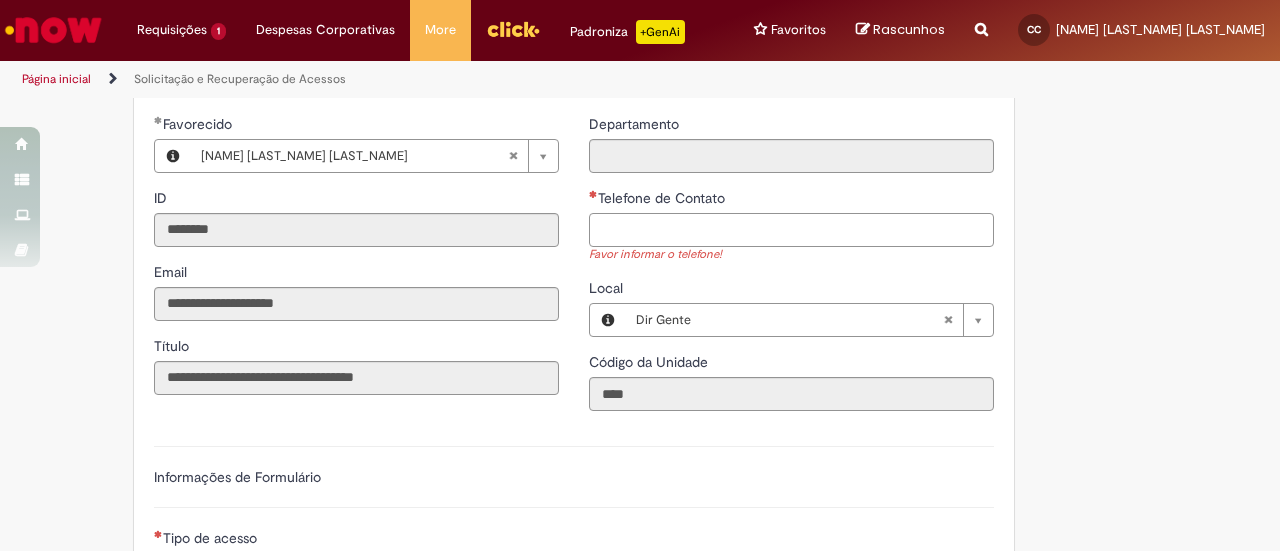 click on "Telefone de Contato" at bounding box center [791, 230] 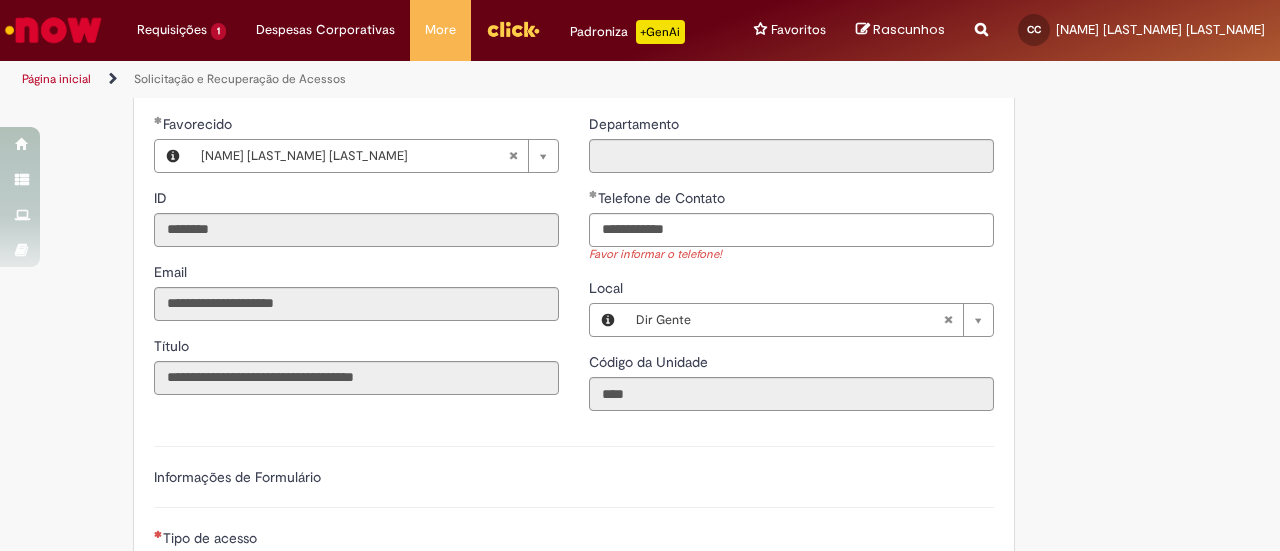 type on "**********" 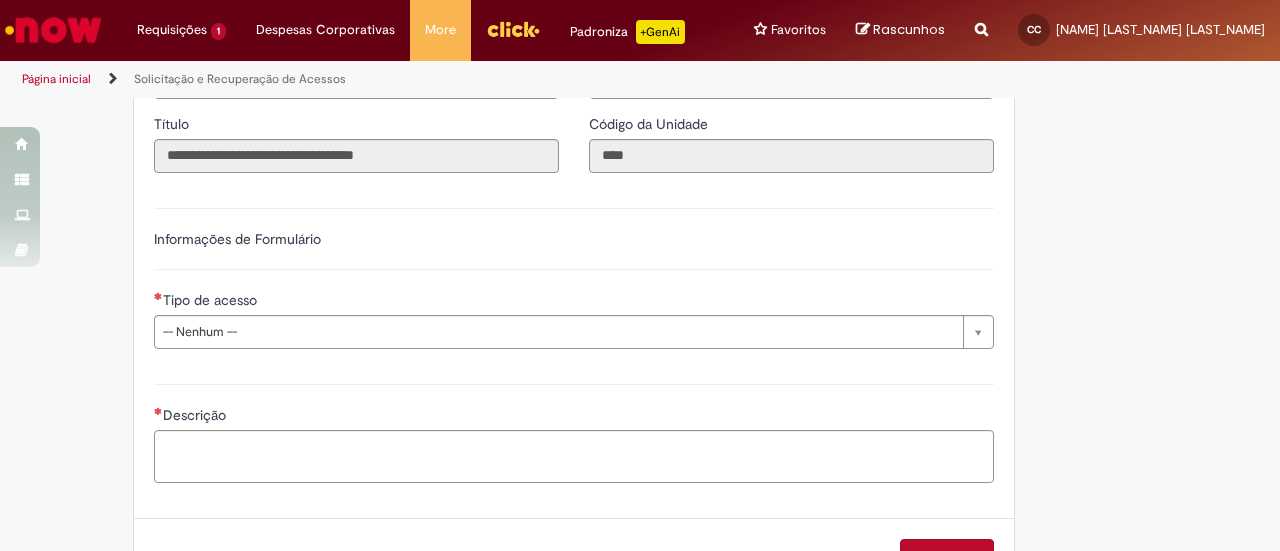 scroll, scrollTop: 1281, scrollLeft: 0, axis: vertical 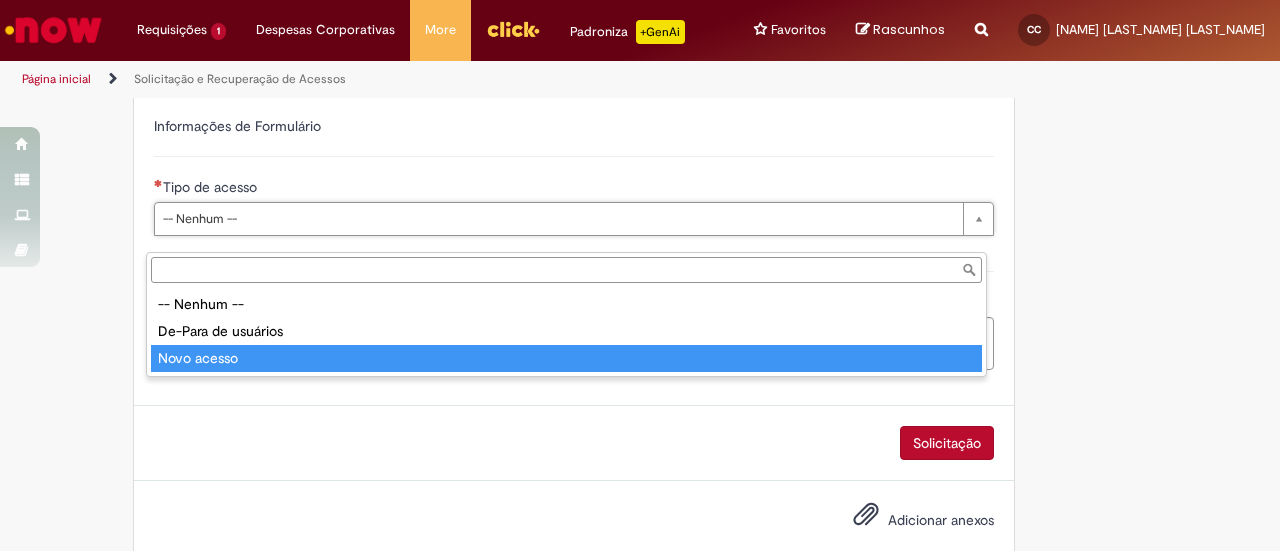 type on "**********" 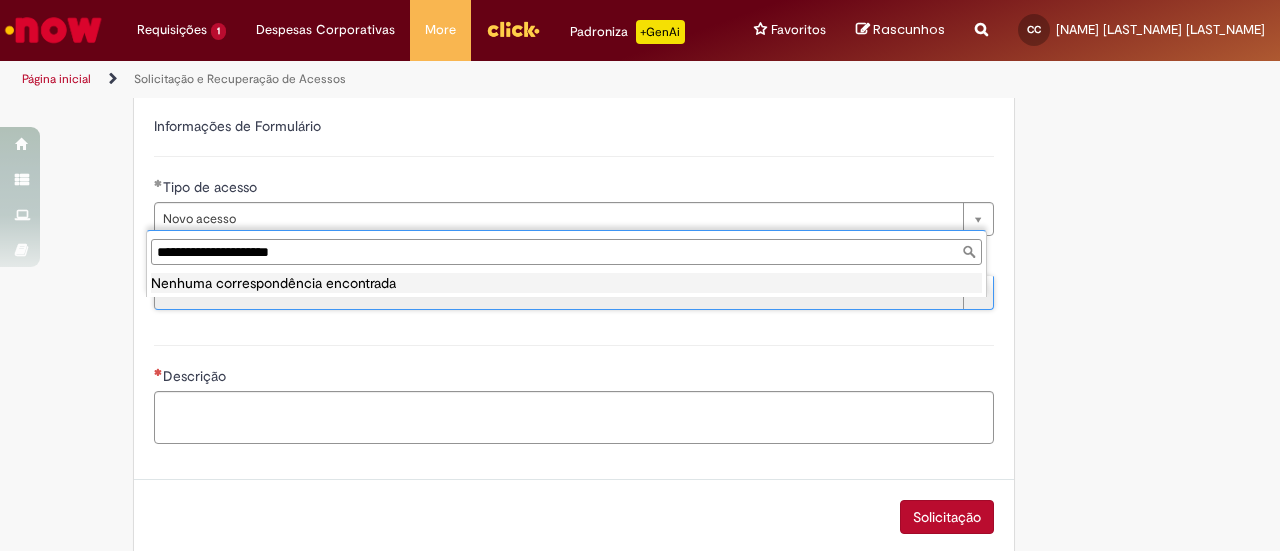 drag, startPoint x: 212, startPoint y: 251, endPoint x: 291, endPoint y: 253, distance: 79.025314 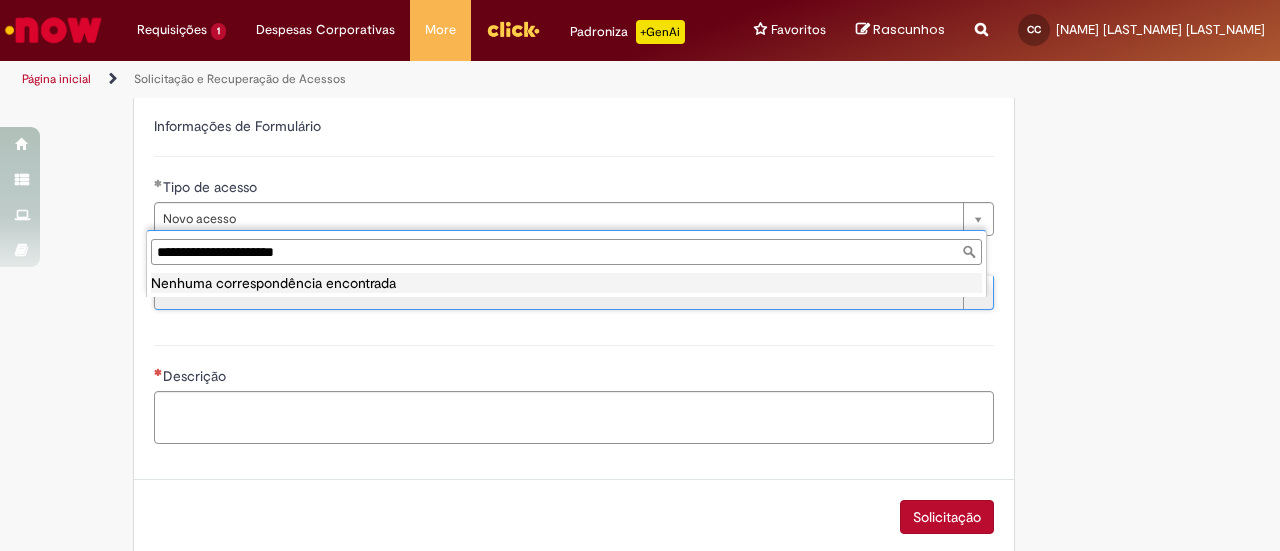 click on "**********" at bounding box center (566, 252) 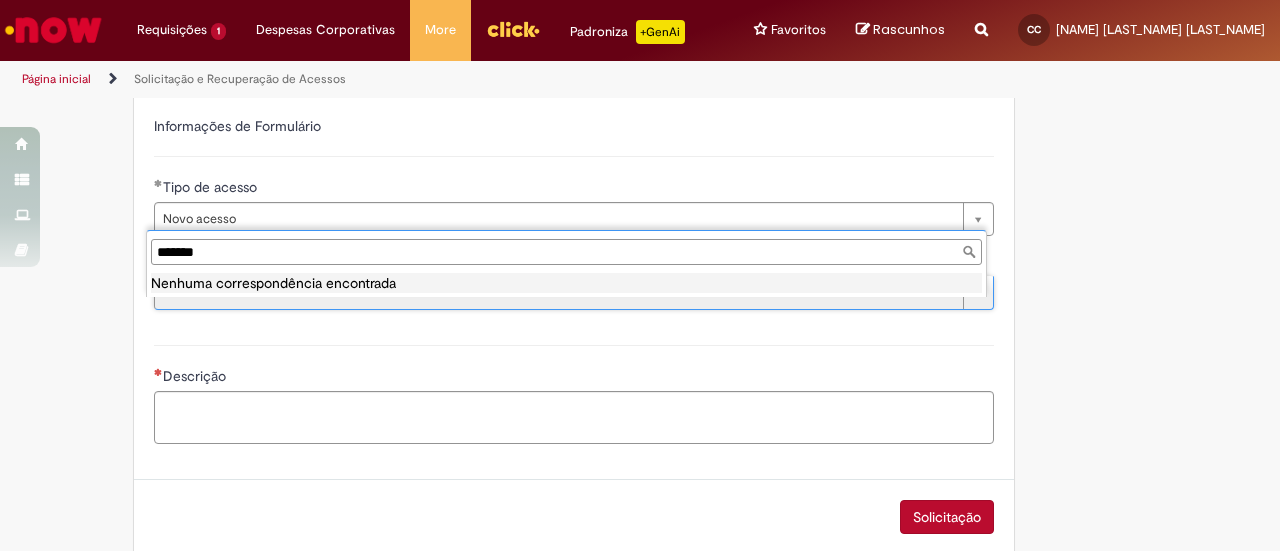 drag, startPoint x: 328, startPoint y: 255, endPoint x: 129, endPoint y: 261, distance: 199.09044 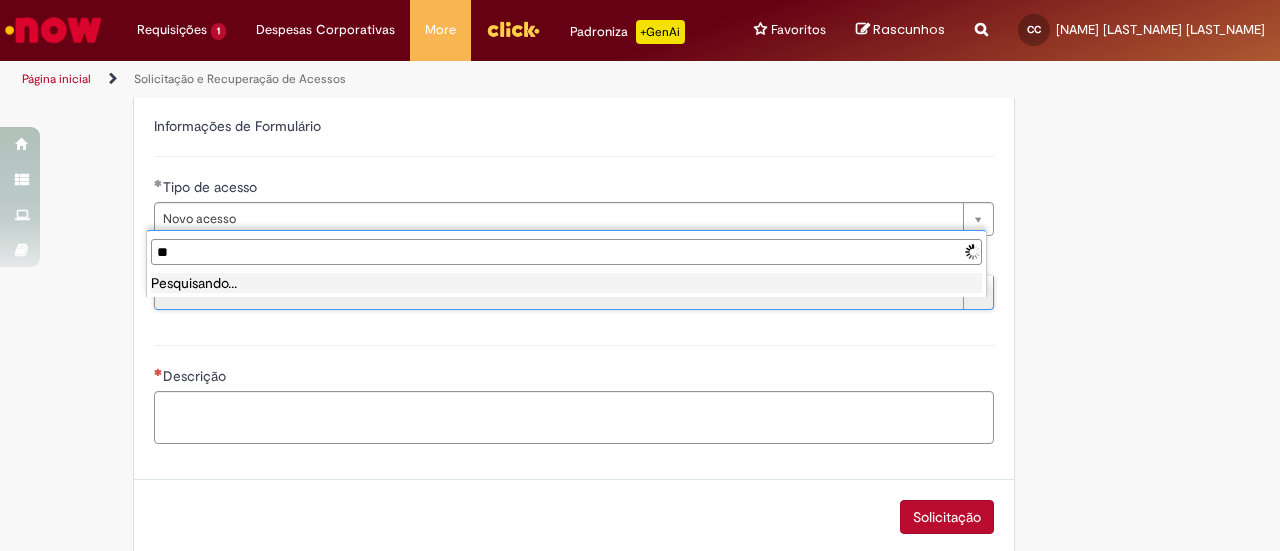 type on "*" 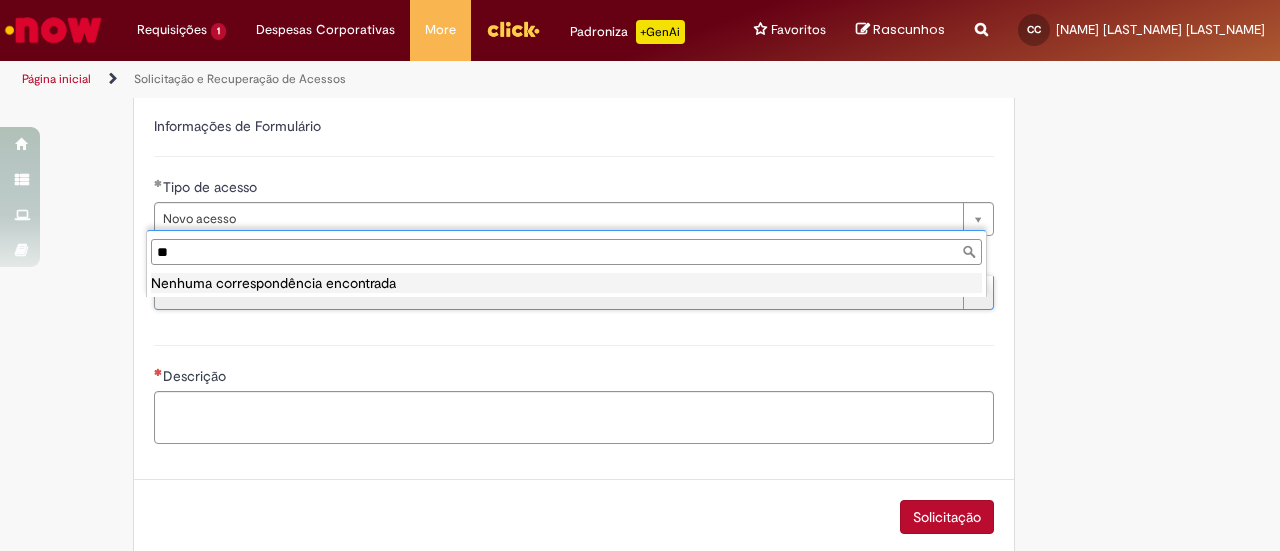 type on "*" 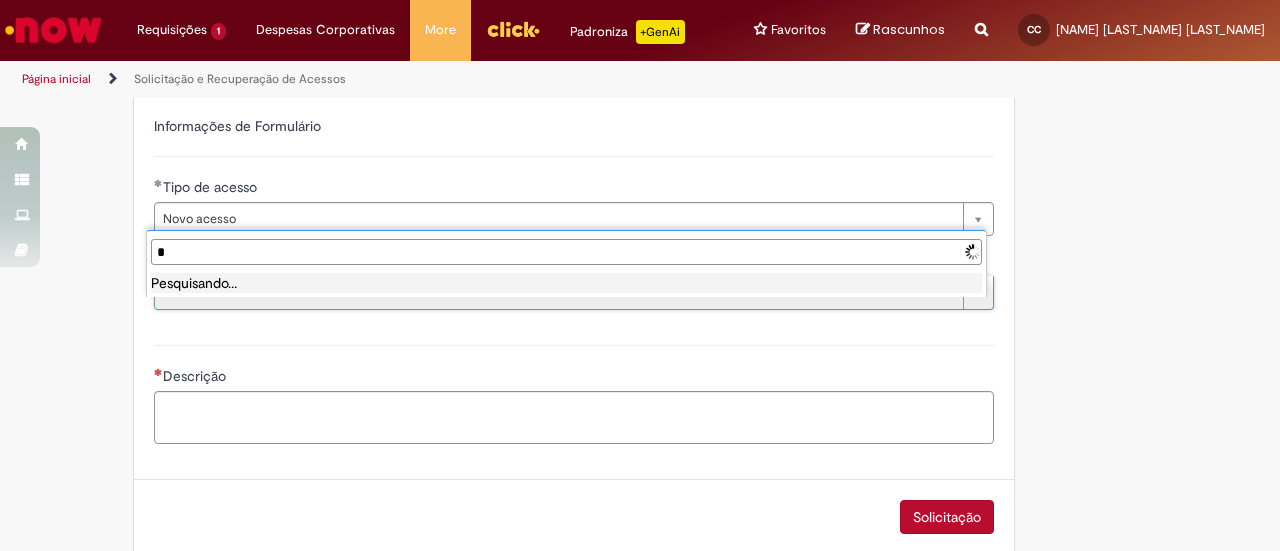 type 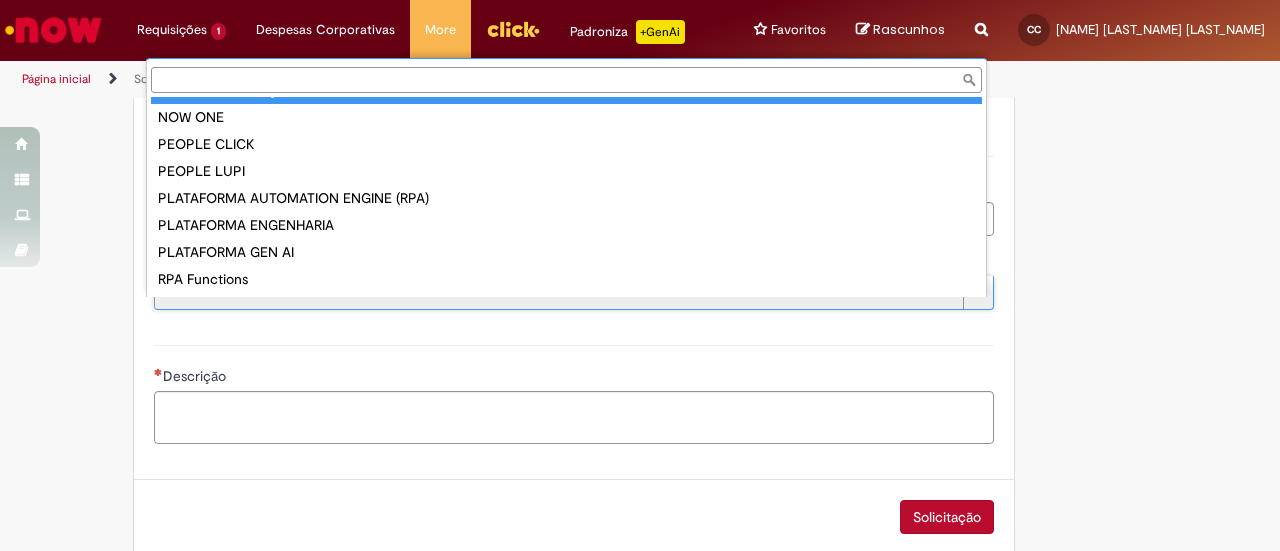 scroll, scrollTop: 186, scrollLeft: 0, axis: vertical 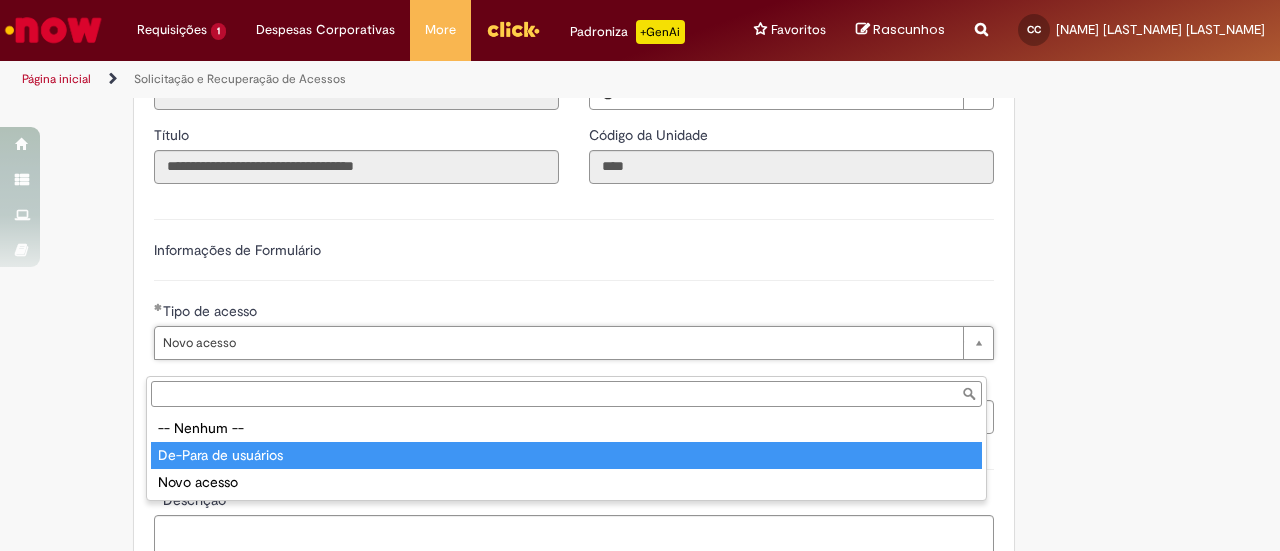 type on "**********" 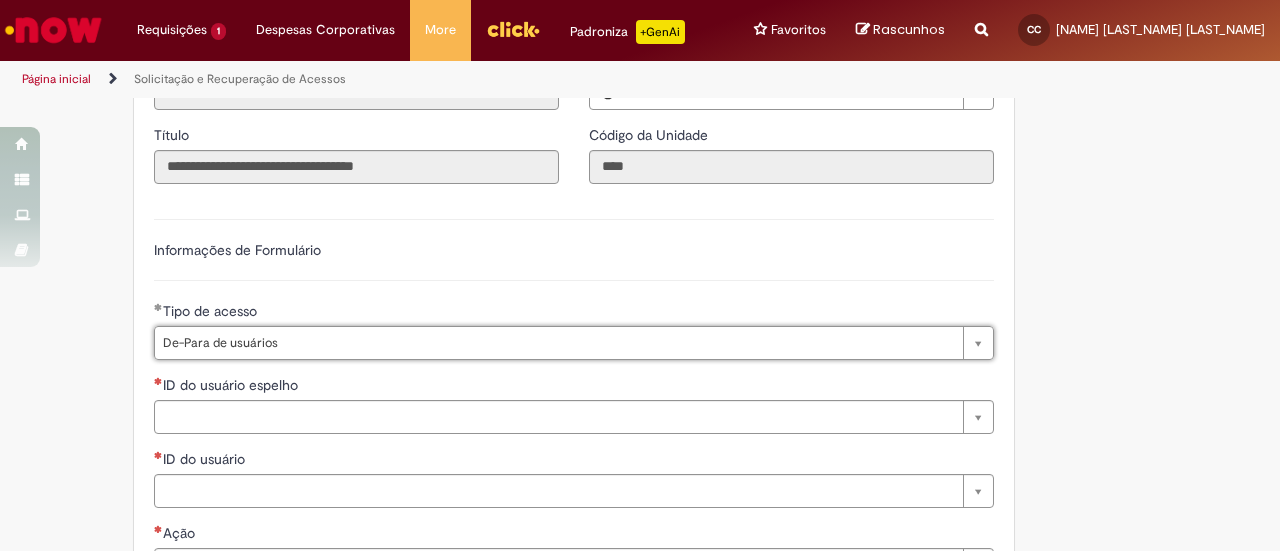 scroll, scrollTop: 0, scrollLeft: 79, axis: horizontal 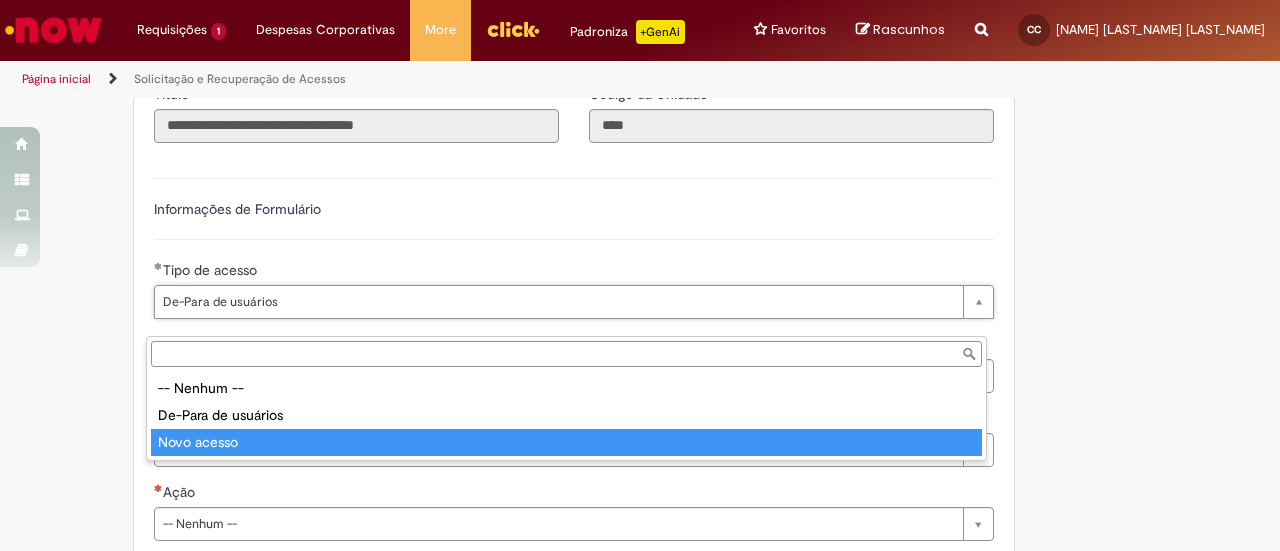 type on "**********" 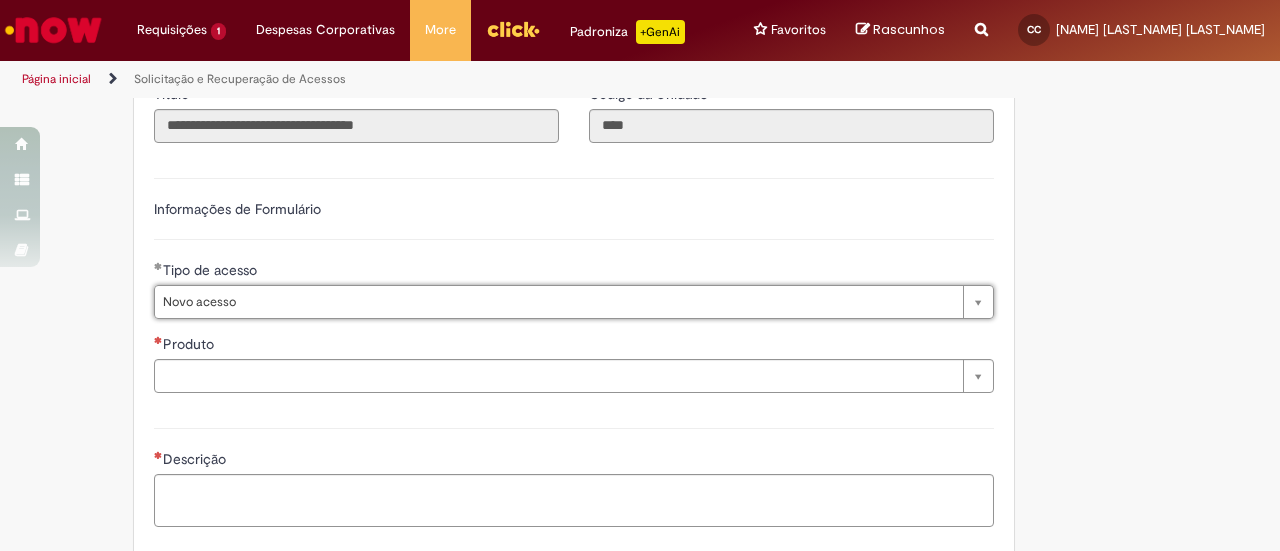 scroll, scrollTop: 0, scrollLeft: 79, axis: horizontal 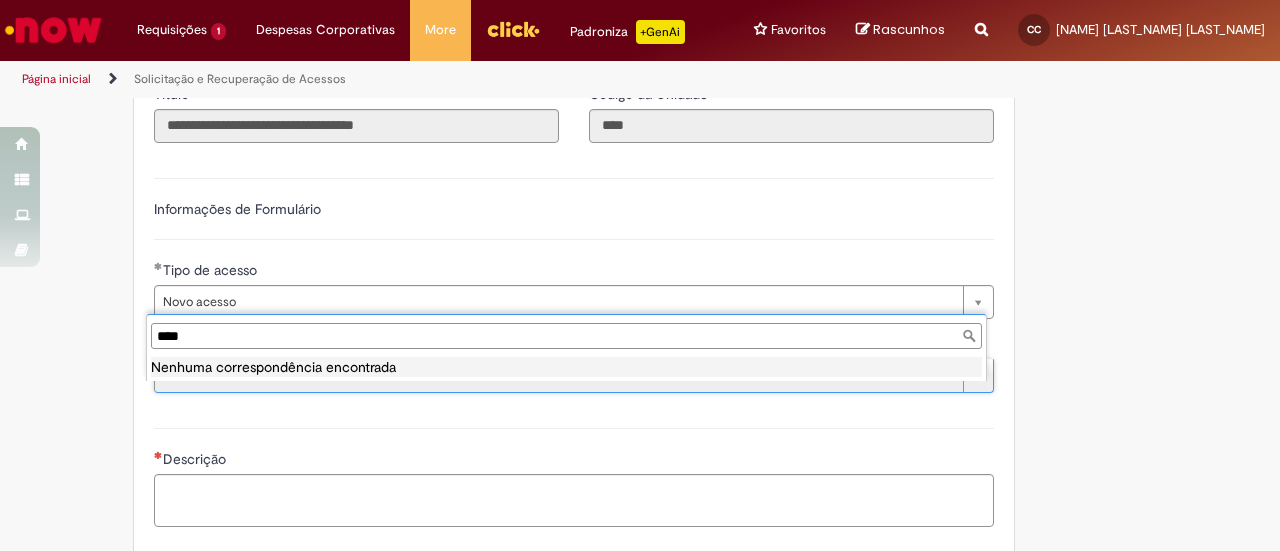 type on "***" 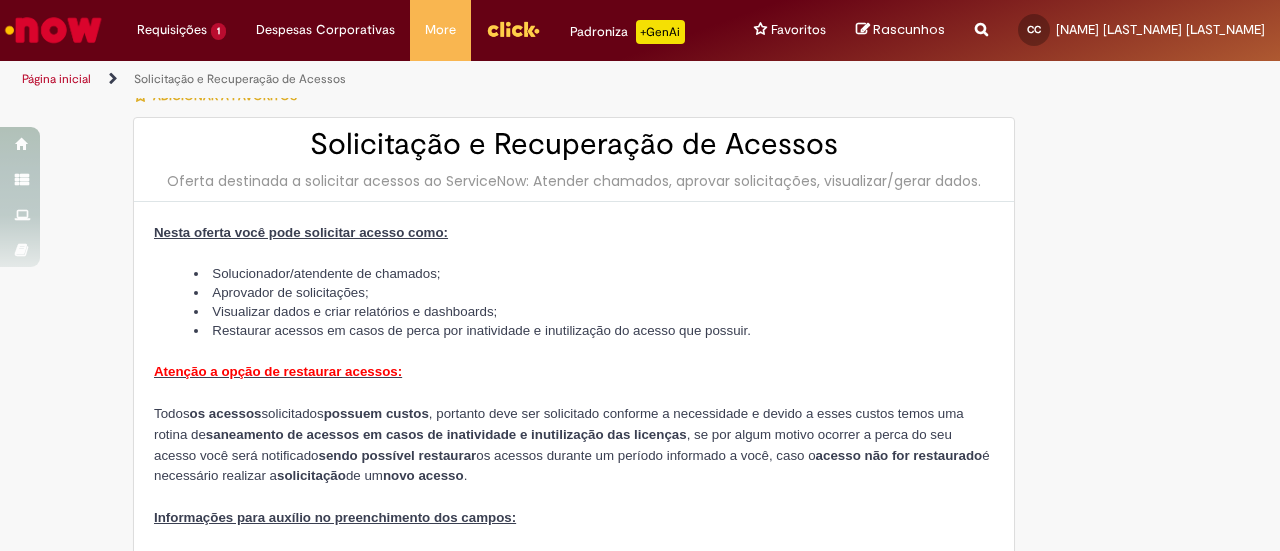 scroll, scrollTop: 0, scrollLeft: 0, axis: both 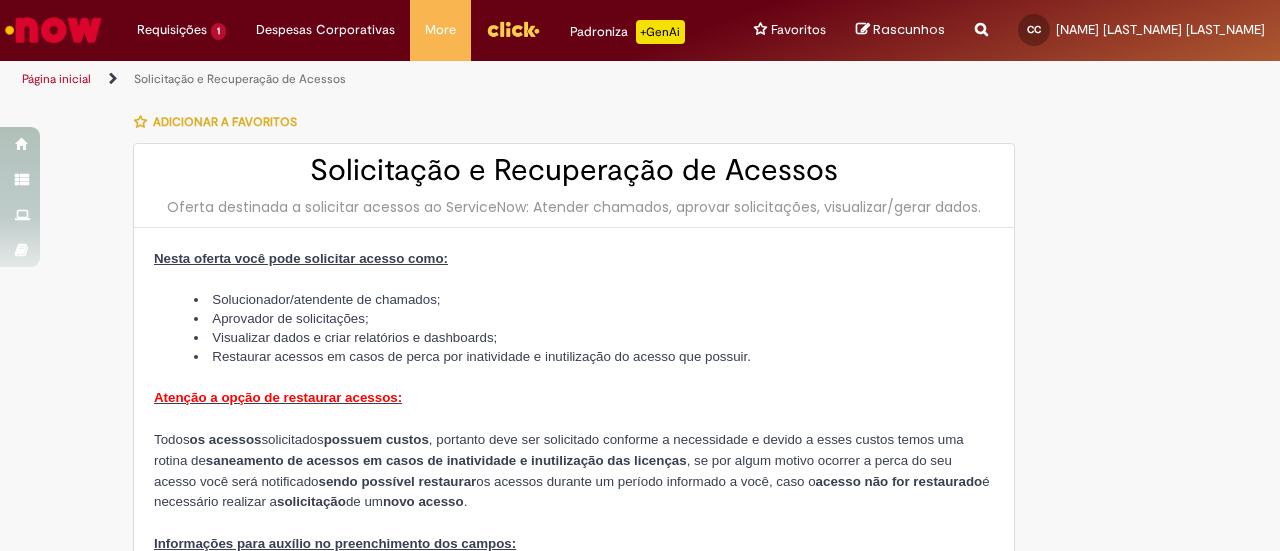 click on "Página inicial" at bounding box center [70, 79] 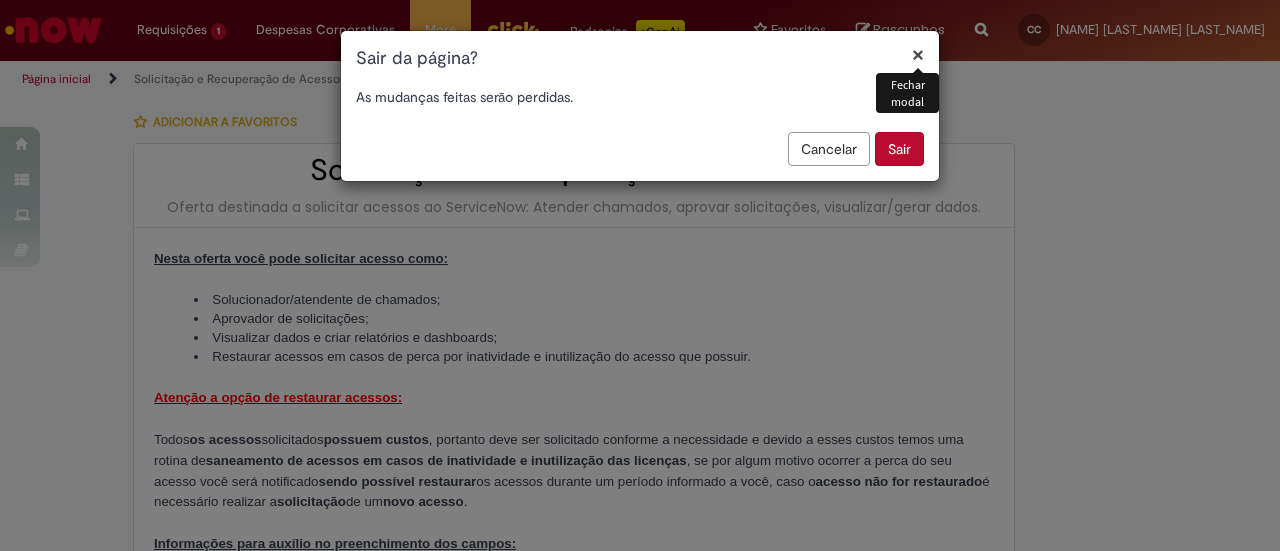 click on "Sair" at bounding box center (899, 149) 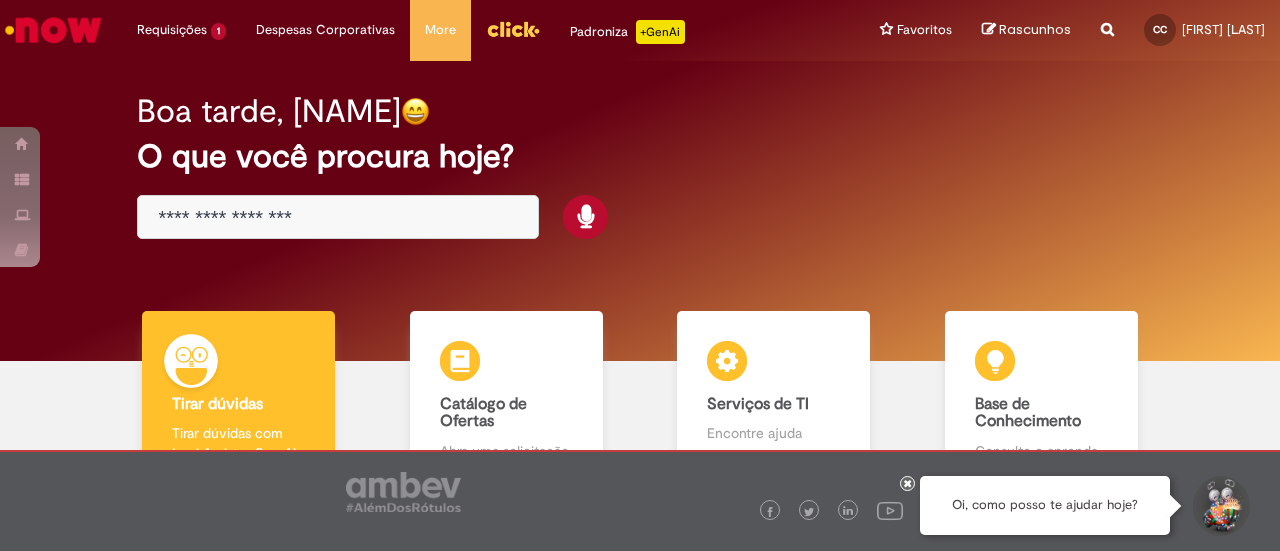 scroll, scrollTop: 0, scrollLeft: 0, axis: both 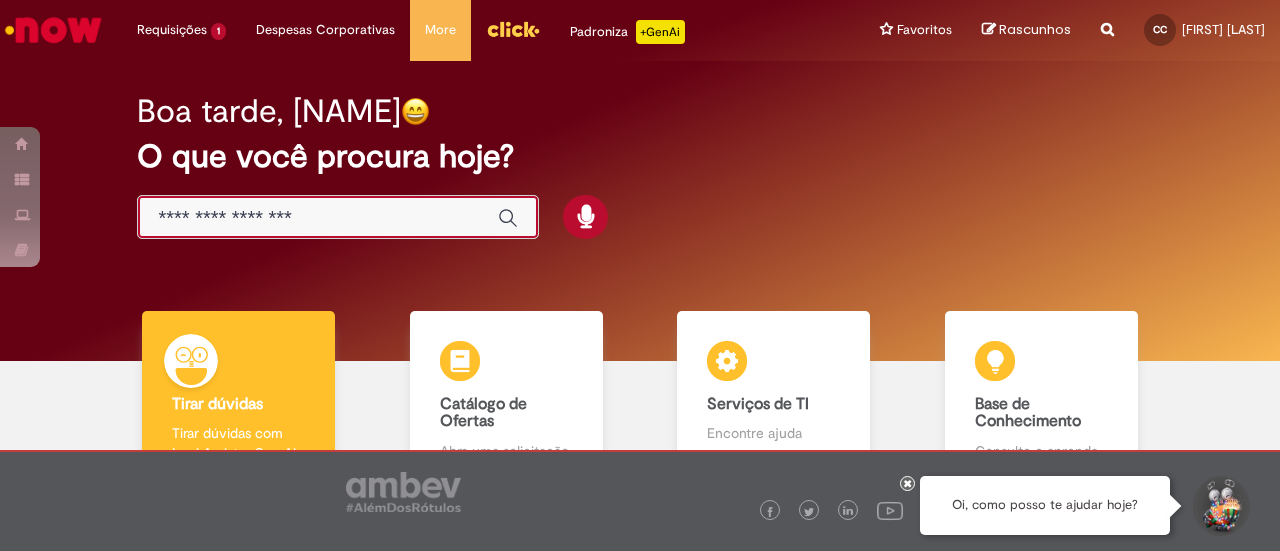 click at bounding box center [318, 218] 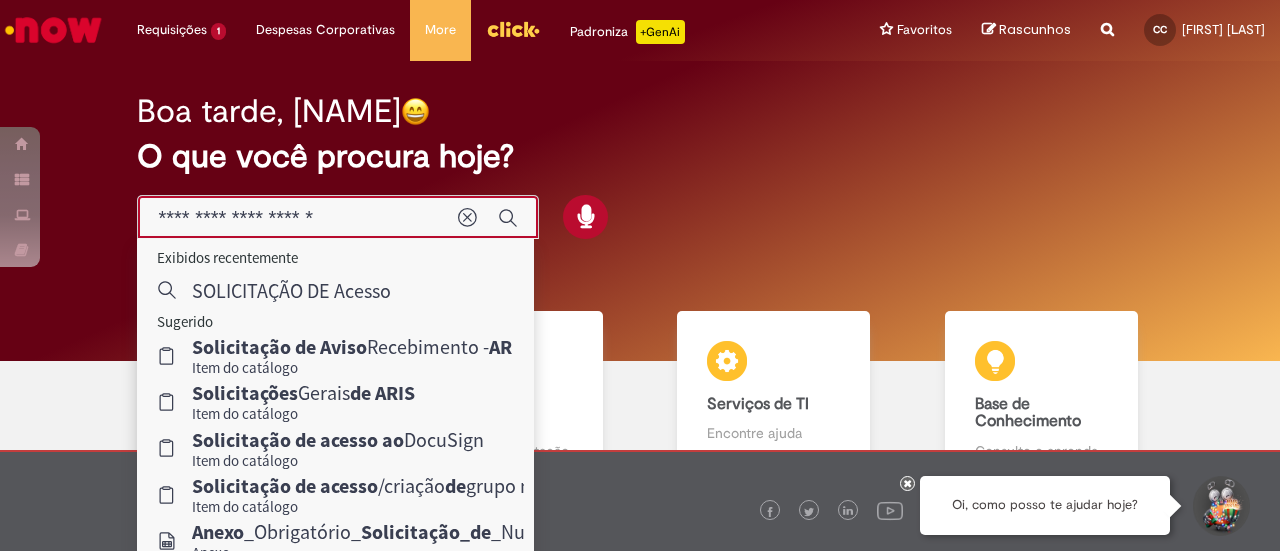 type on "**********" 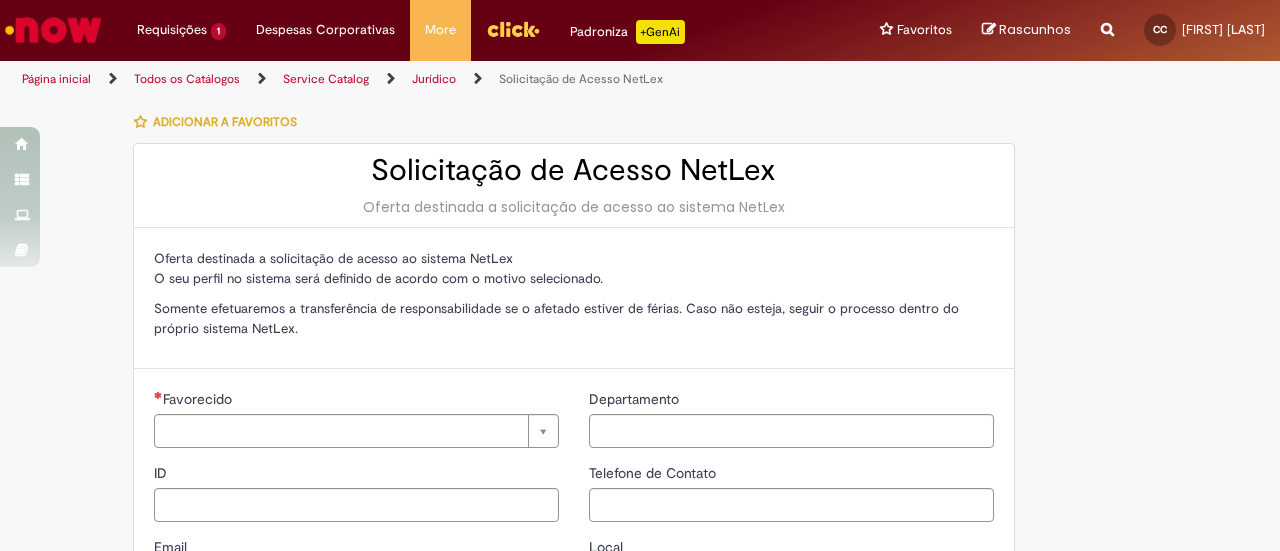 type on "********" 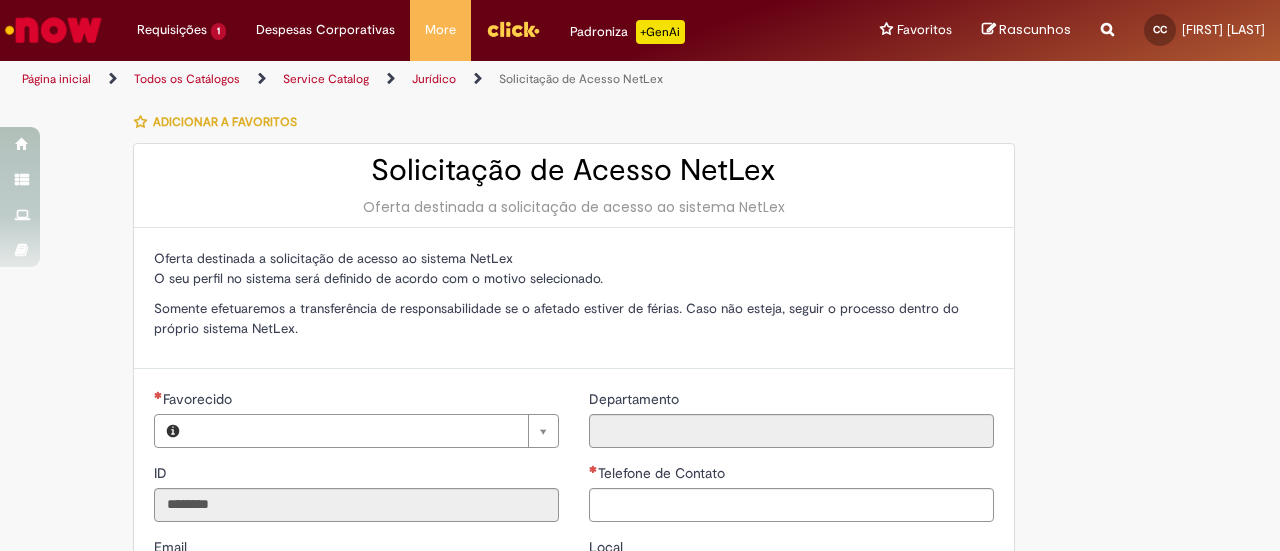type on "*********" 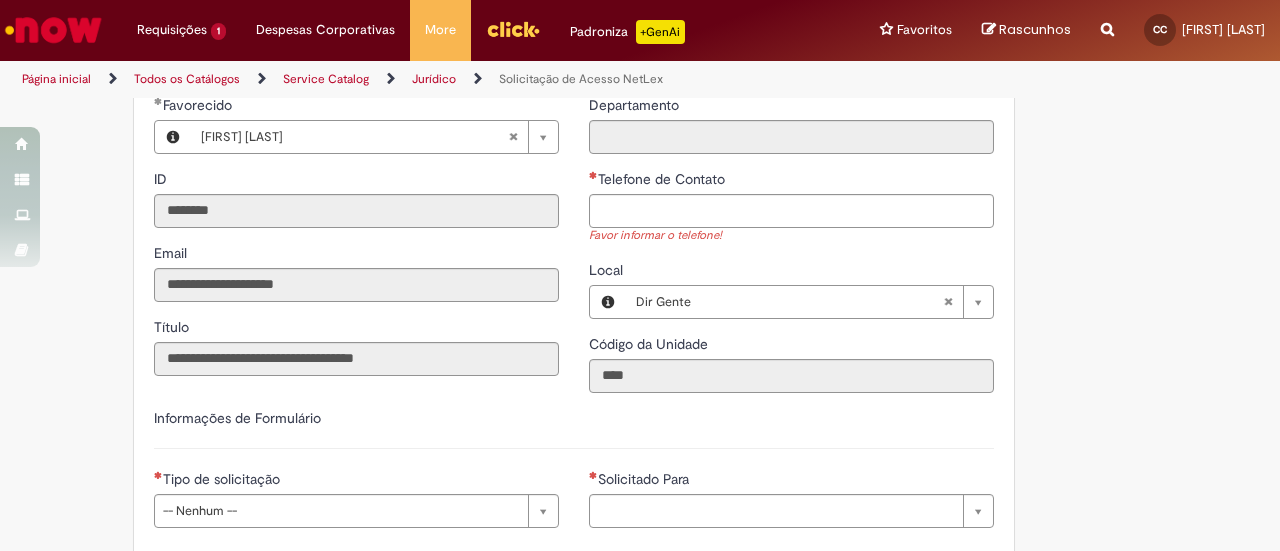 scroll, scrollTop: 295, scrollLeft: 0, axis: vertical 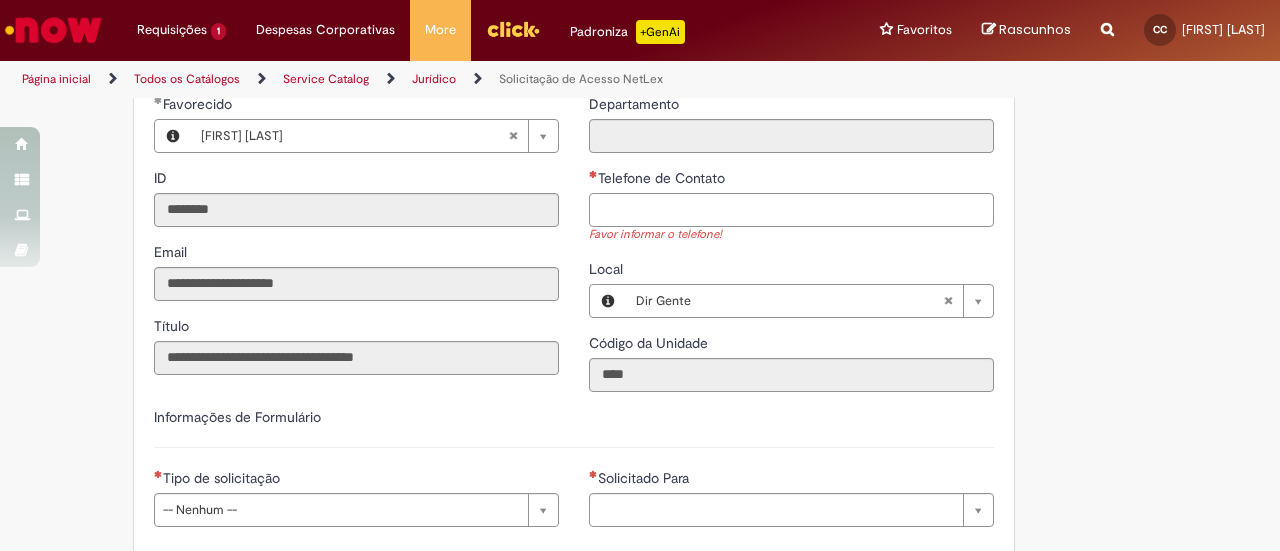 click on "Telefone de Contato" at bounding box center [791, 210] 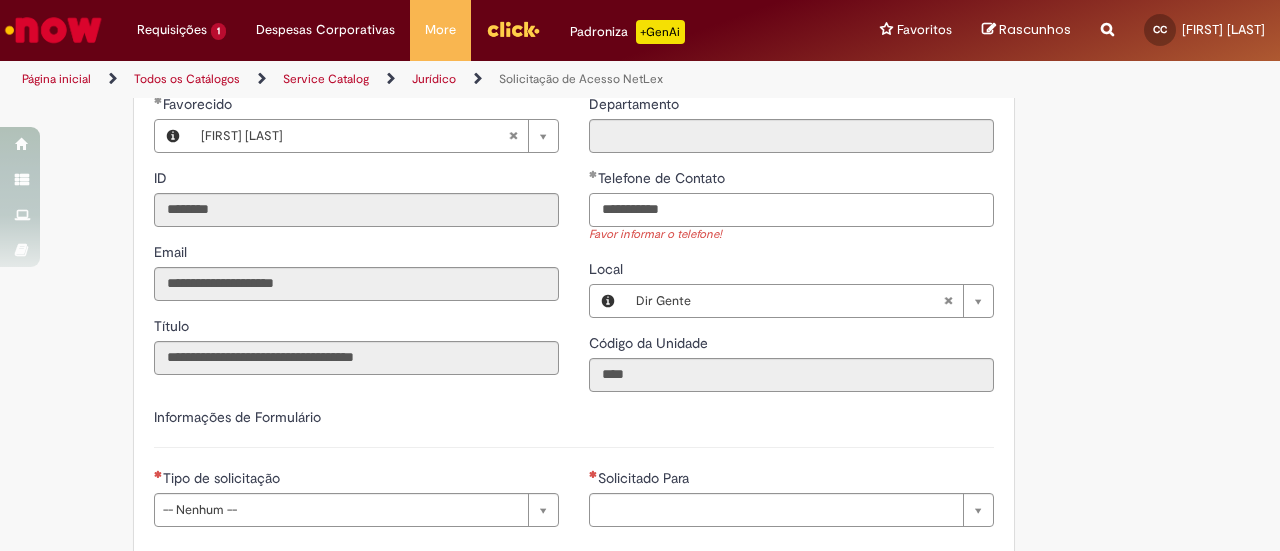 click on "**********" at bounding box center (791, 210) 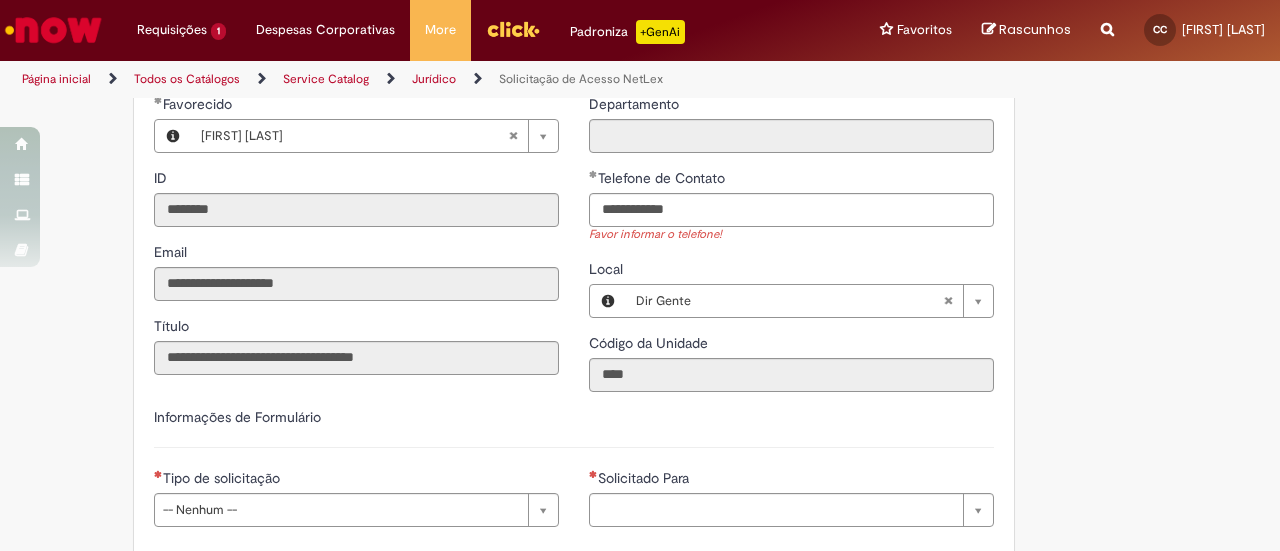 click on "**********" at bounding box center [640, 363] 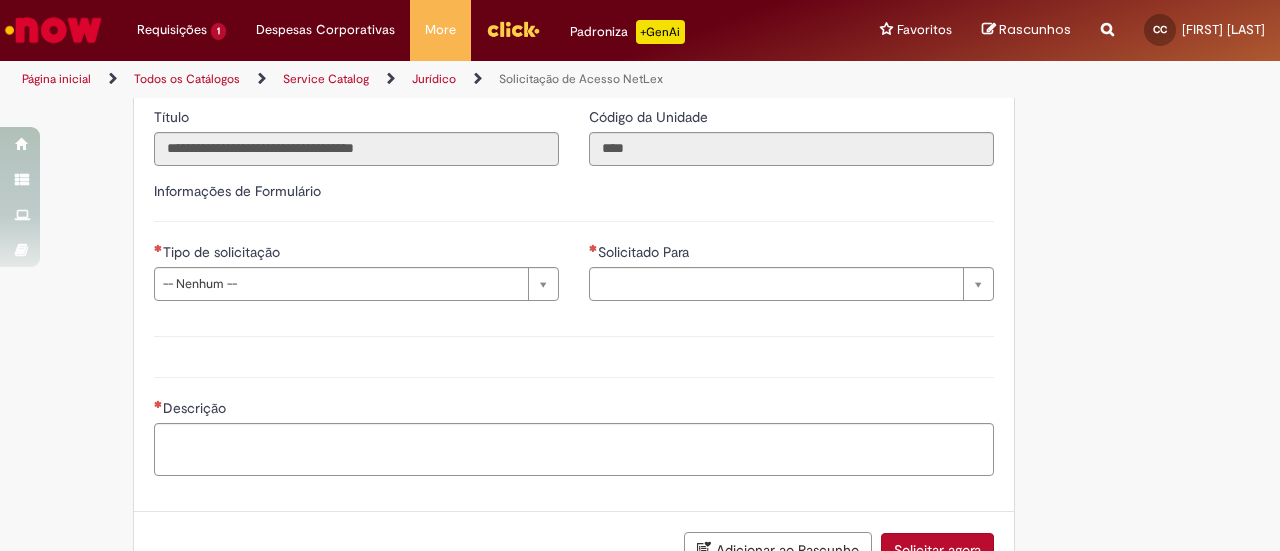 scroll, scrollTop: 502, scrollLeft: 0, axis: vertical 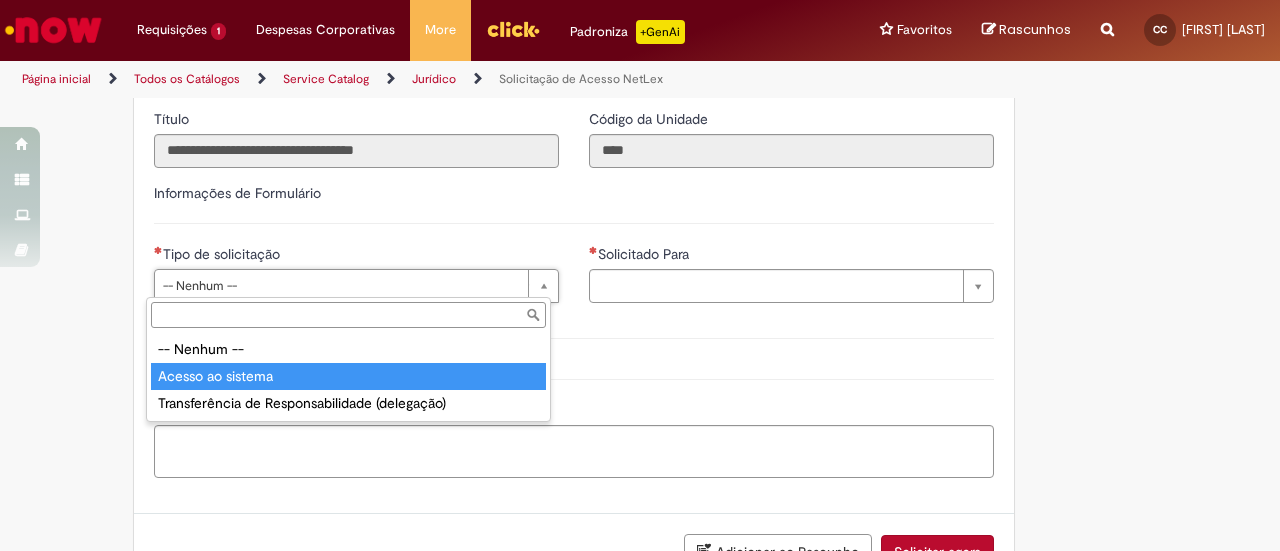 type on "**********" 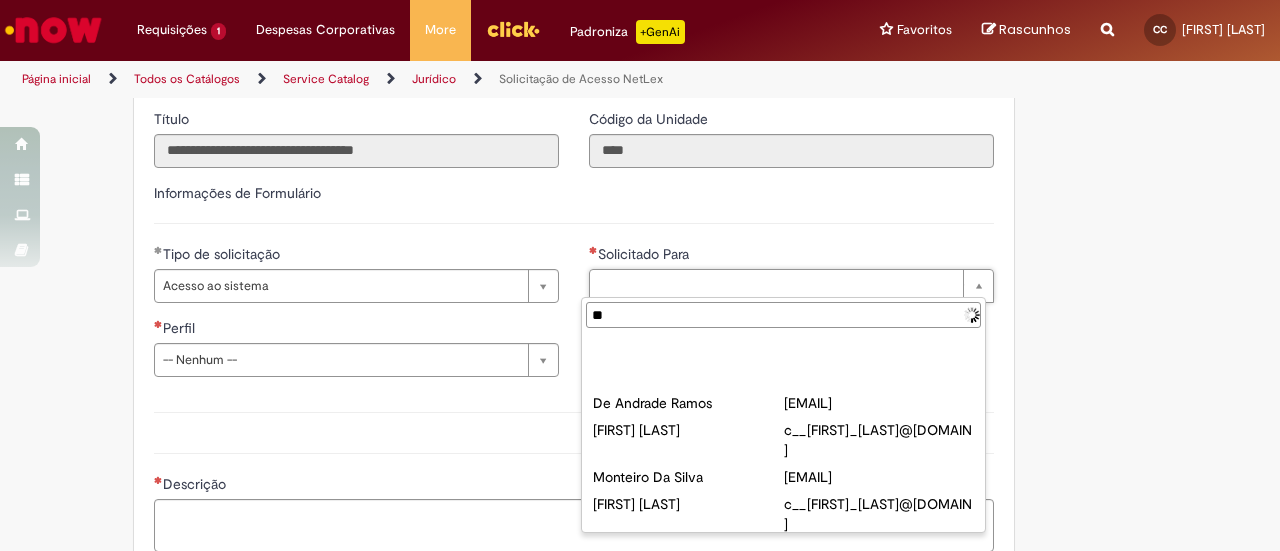 type on "*" 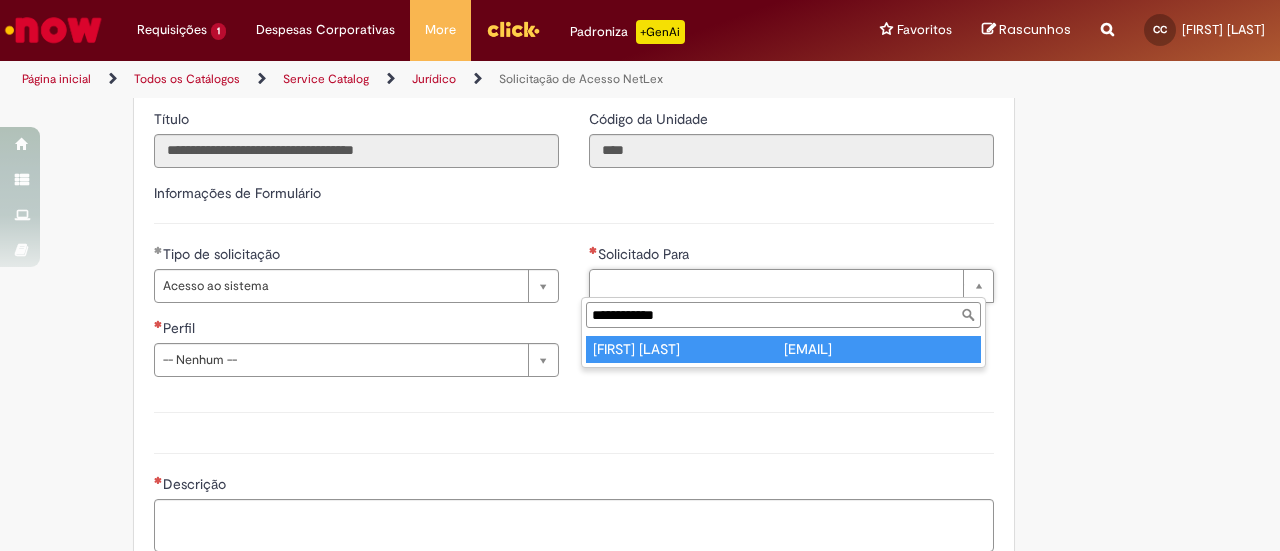type on "**********" 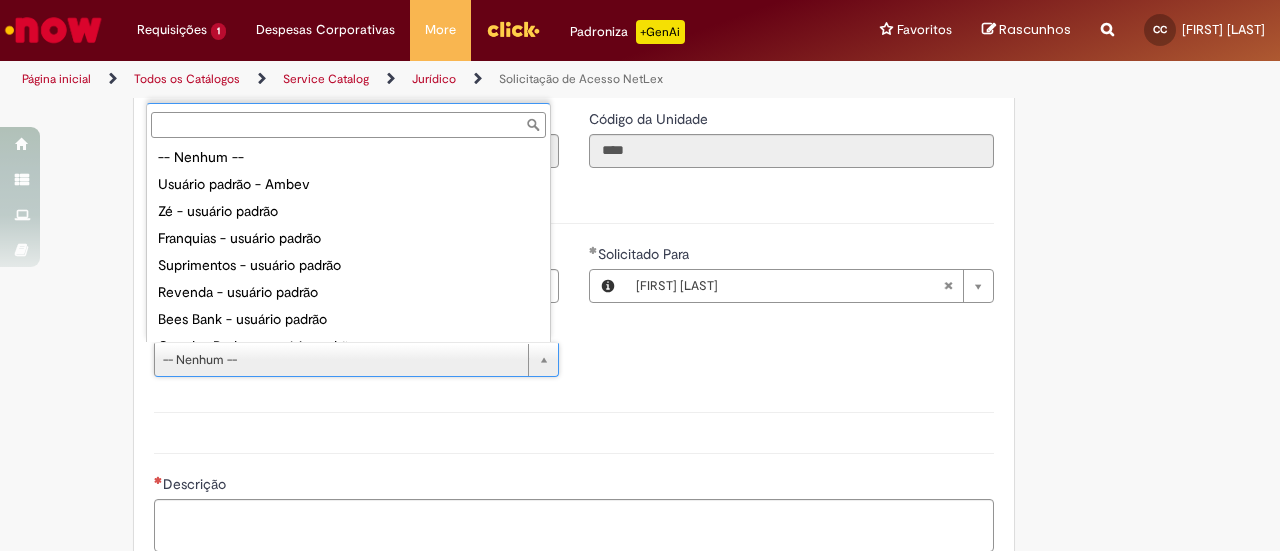 scroll, scrollTop: 0, scrollLeft: 0, axis: both 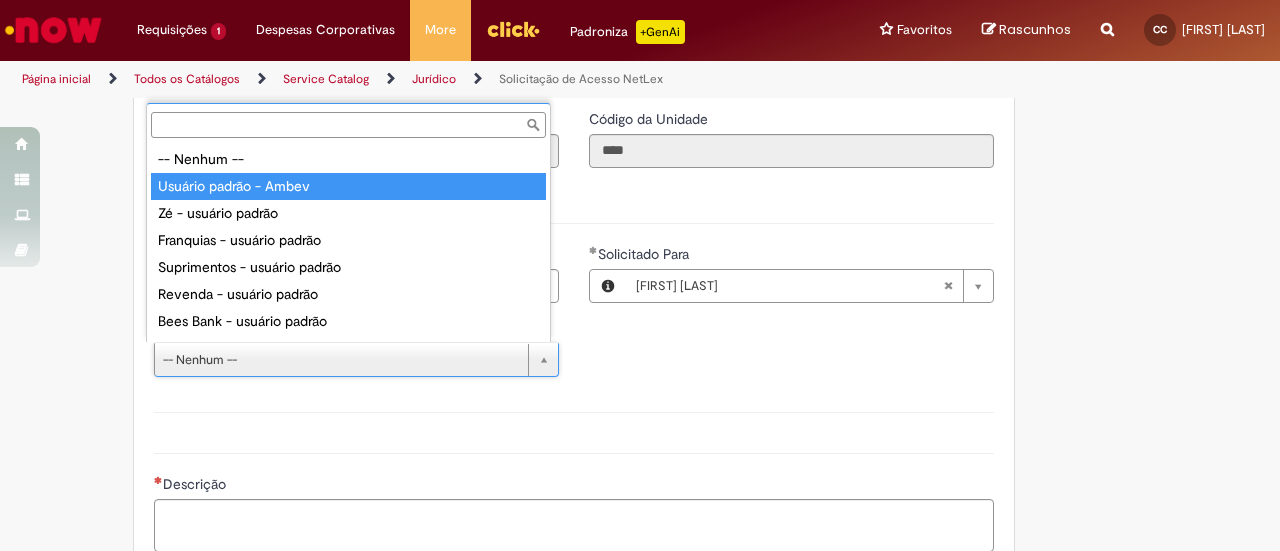 type on "**********" 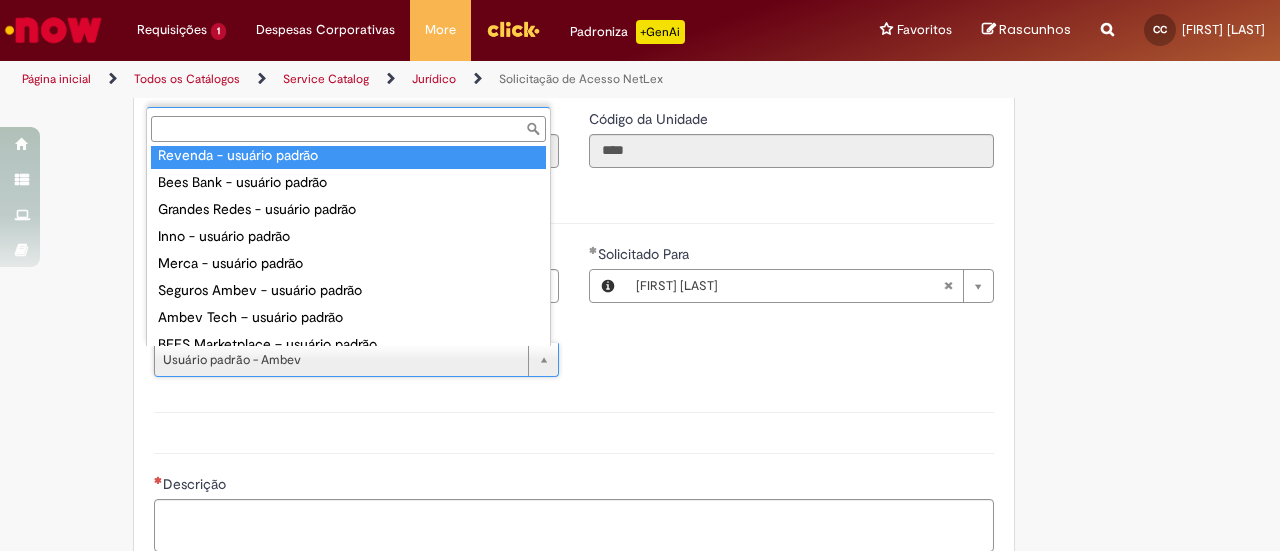 scroll, scrollTop: 159, scrollLeft: 0, axis: vertical 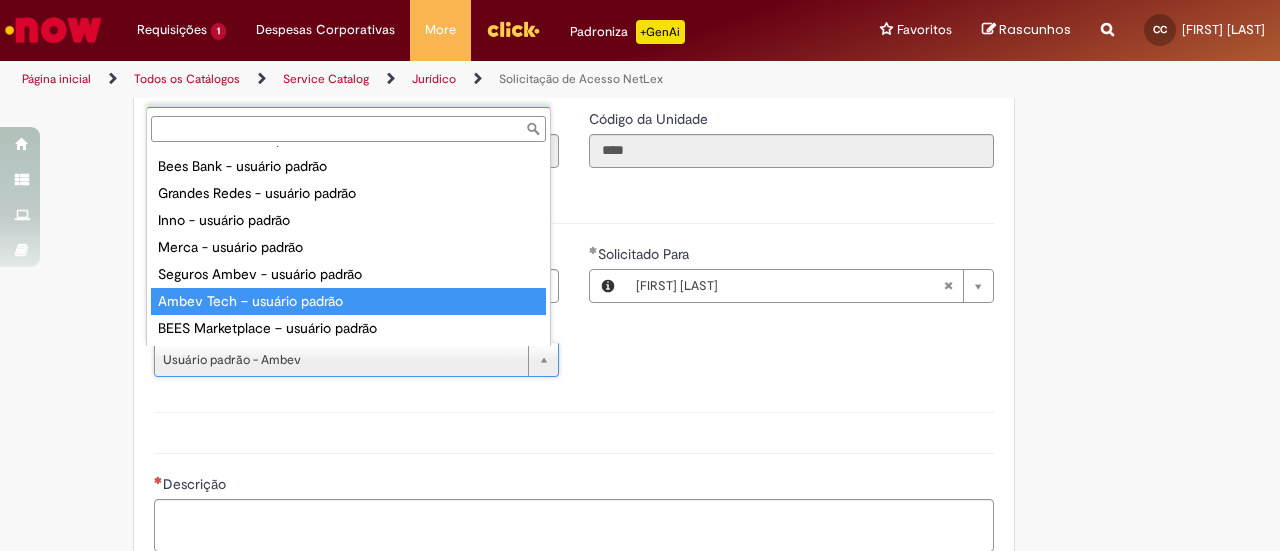type on "**********" 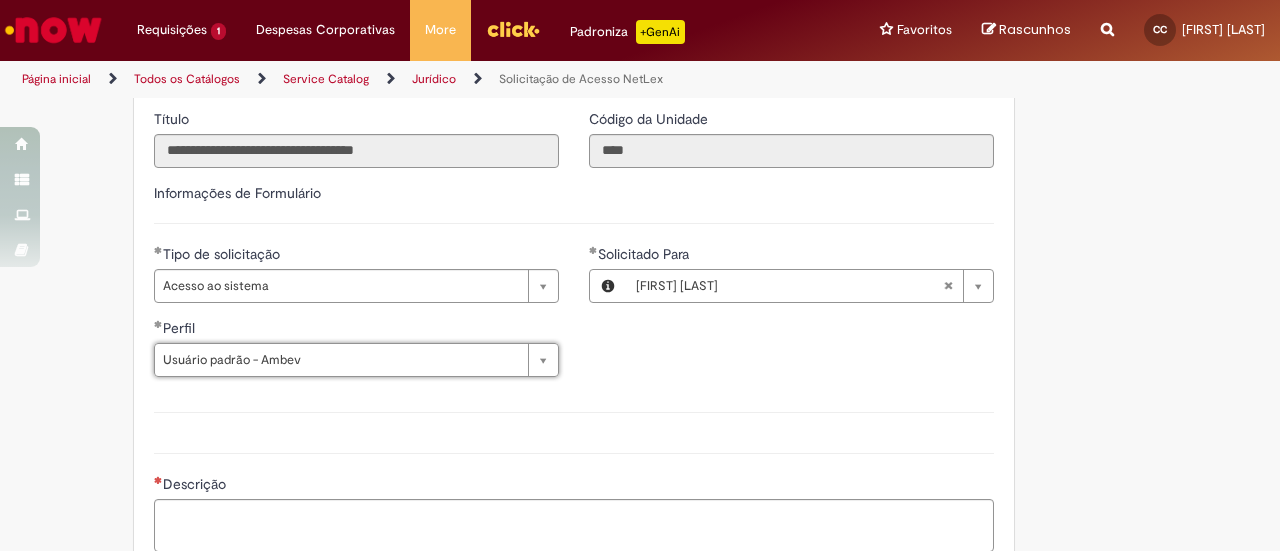 scroll, scrollTop: 0, scrollLeft: 151, axis: horizontal 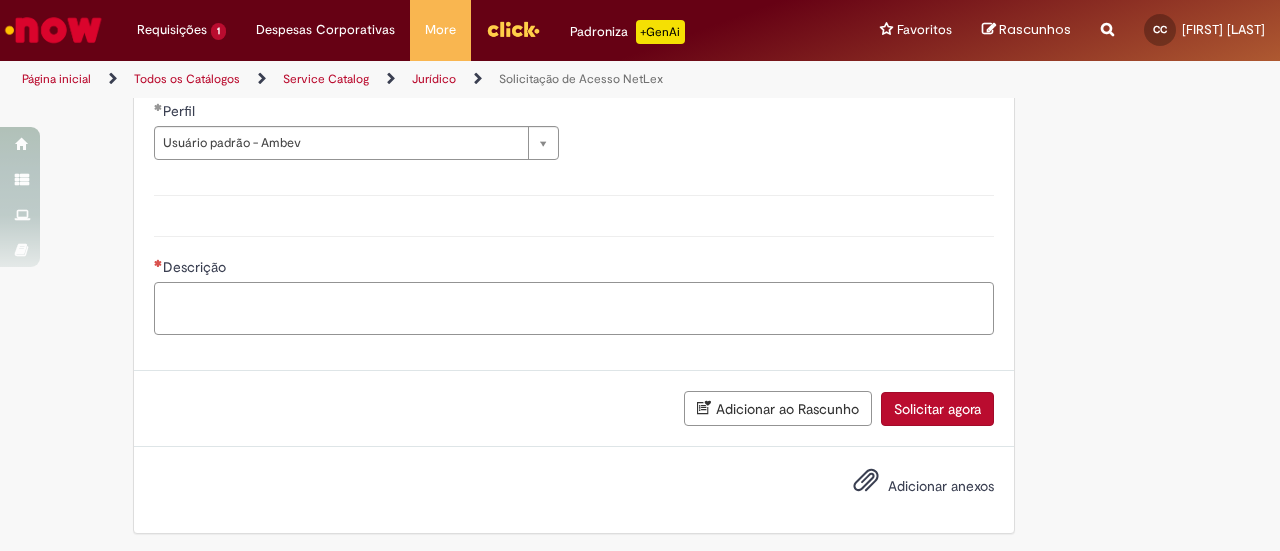 click on "Descrição" at bounding box center (574, 308) 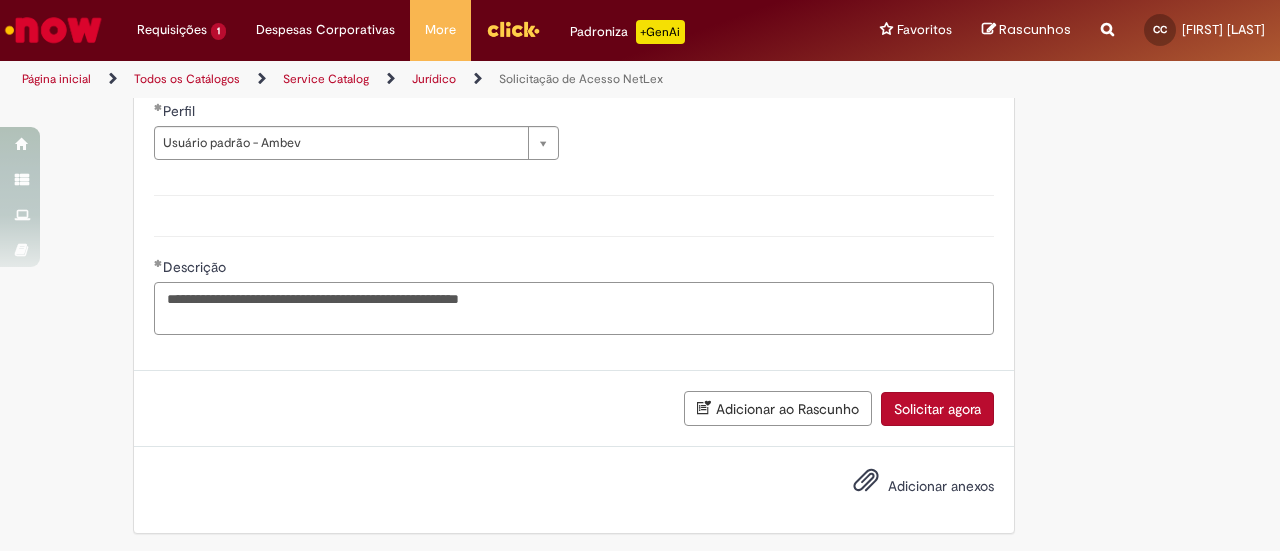 type on "**********" 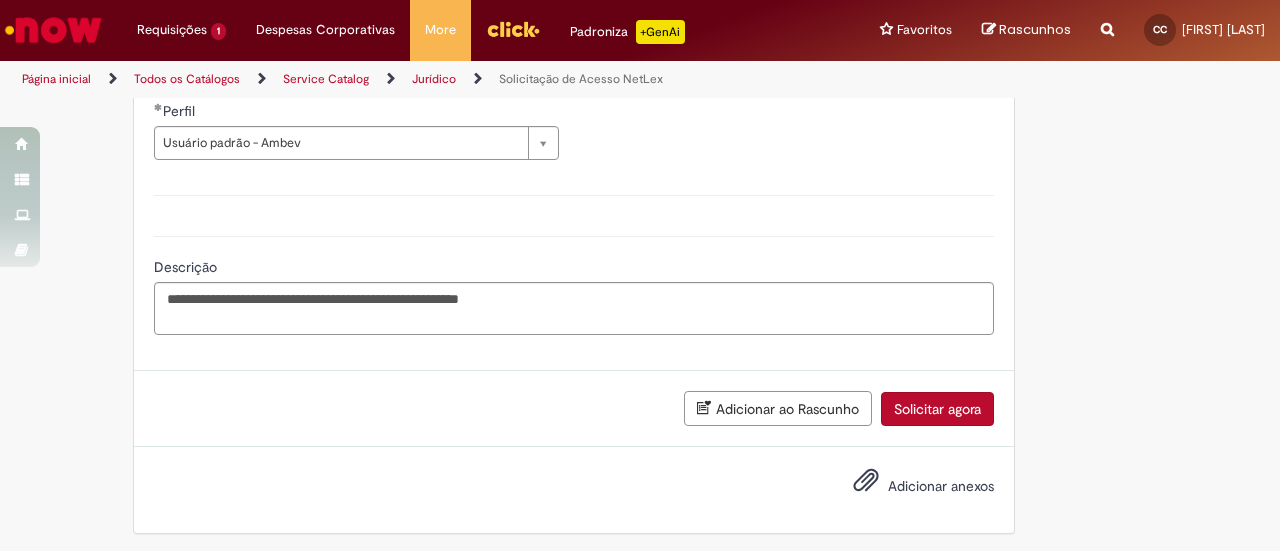 click on "Solicitar agora" at bounding box center (937, 409) 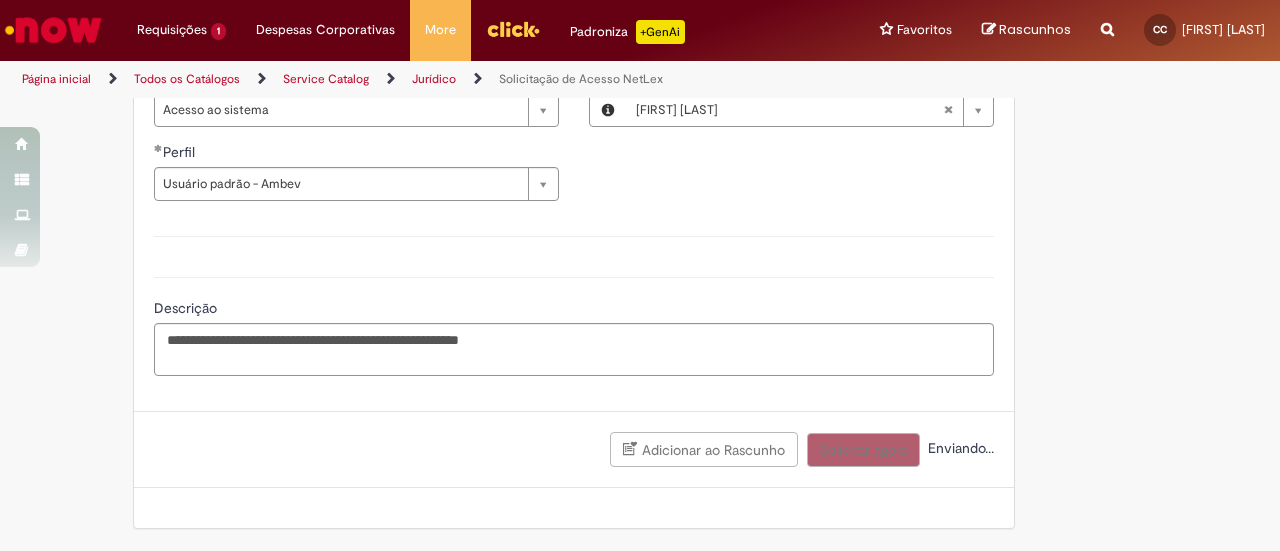 scroll, scrollTop: 674, scrollLeft: 0, axis: vertical 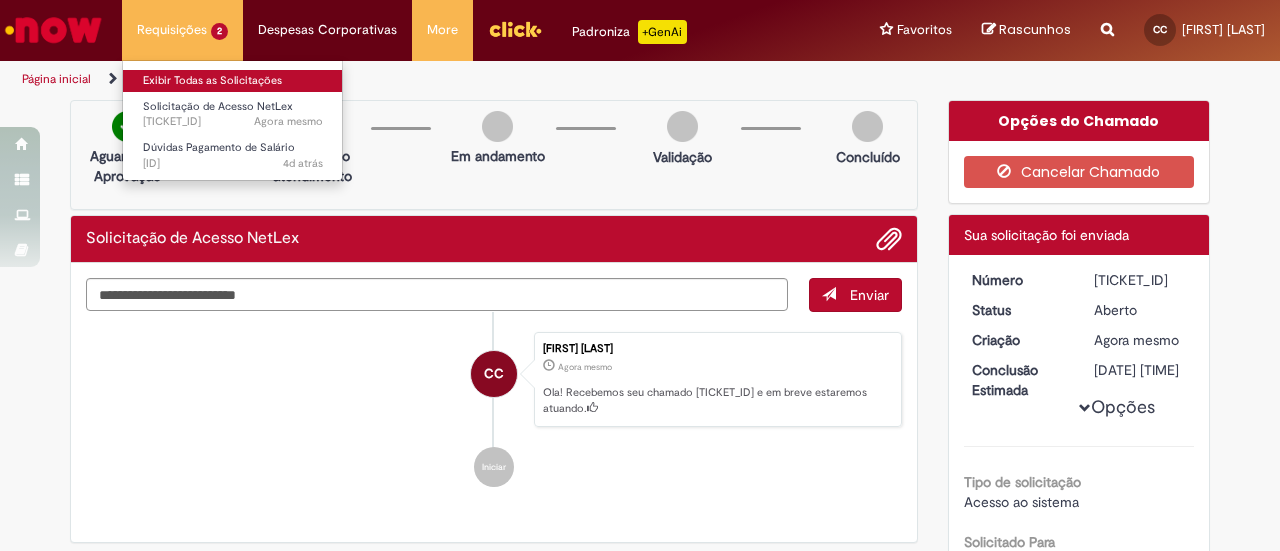click on "Exibir Todas as Solicitações" at bounding box center (233, 81) 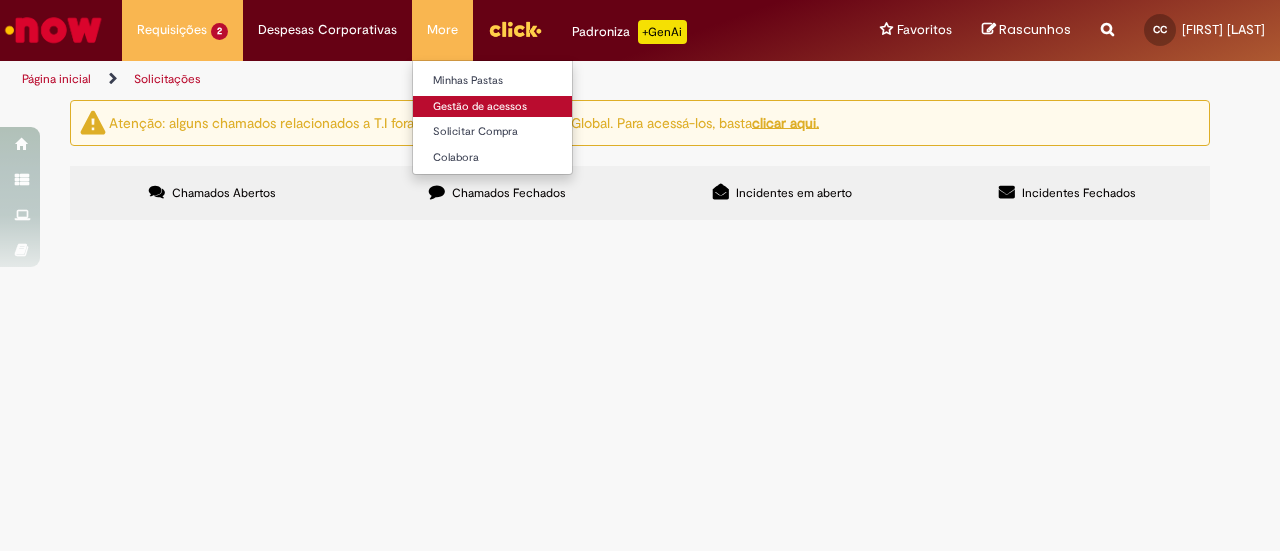 click on "Gestão de acessos" at bounding box center (523, 107) 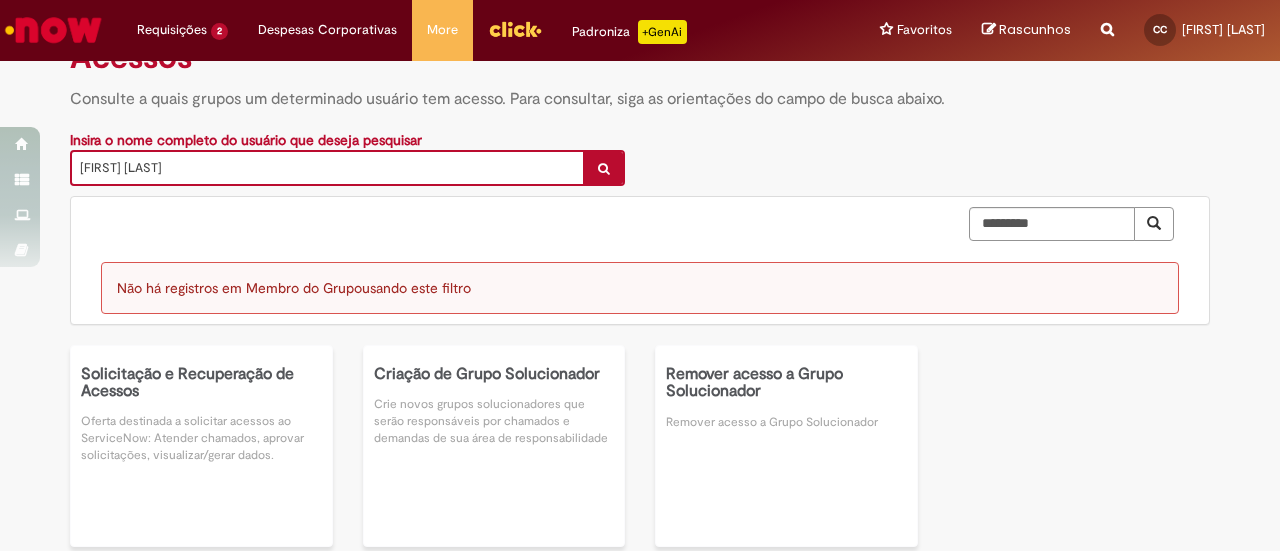 scroll, scrollTop: 0, scrollLeft: 0, axis: both 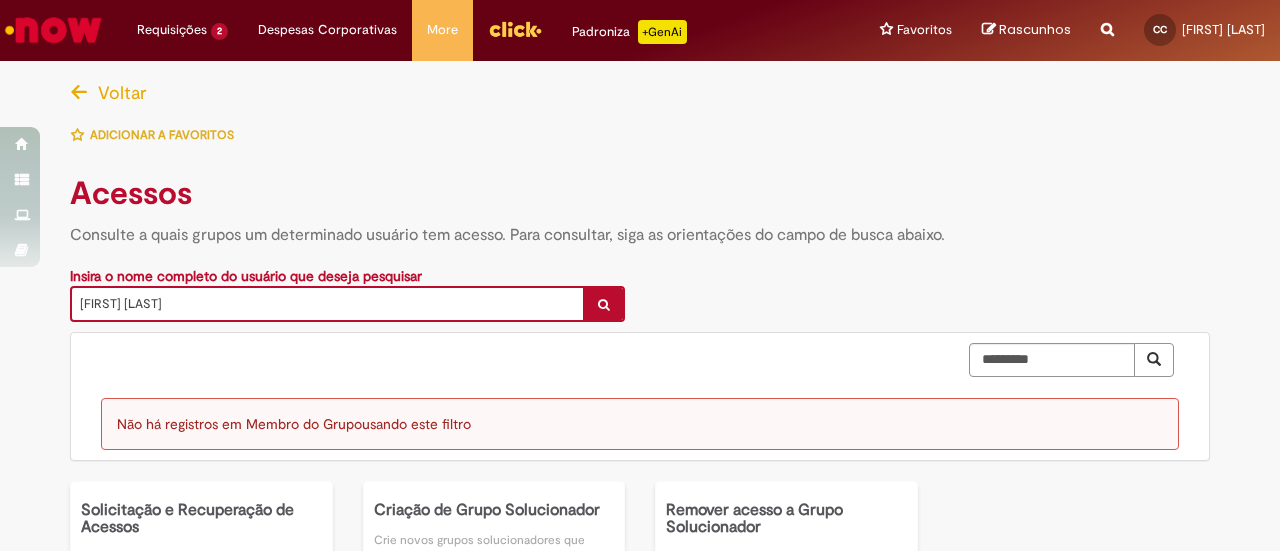 click on "Acessos
Consulte a quais grupos um determinado usuário tem acesso. Para consultar, siga as orientações do campo de busca abaixo." at bounding box center (640, 206) 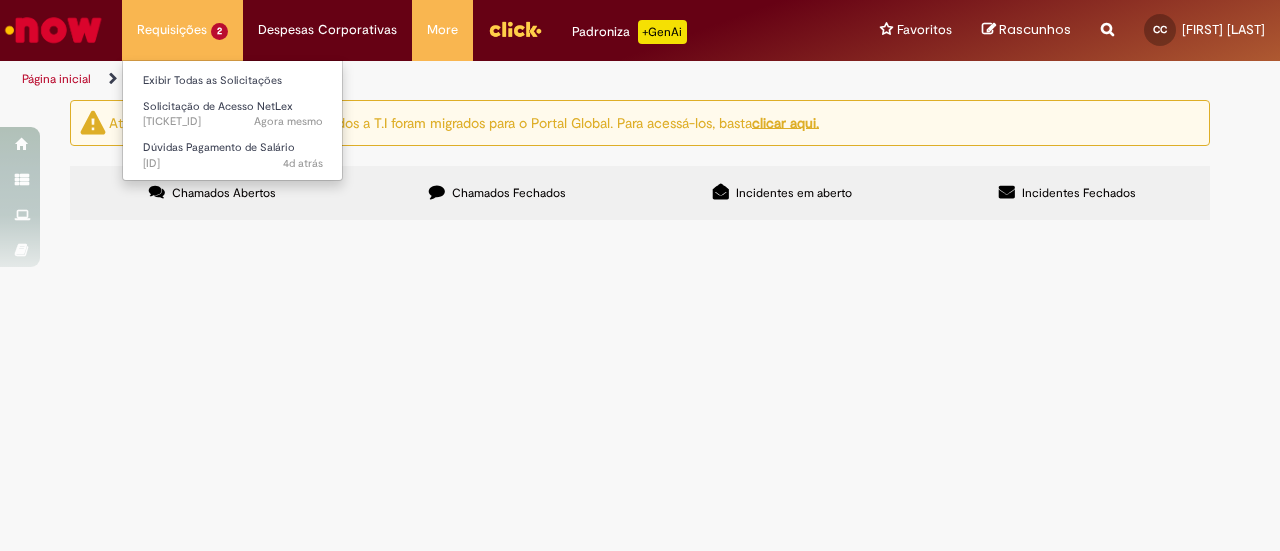 click on "Requisições   2
Exibir Todas as Solicitações
Solicitação de Acesso NetLex
Agora mesmo Agora mesmo  [ID]
Dúvidas Pagamento de Salário
4d atrás 4 dias atrás  [ID]" at bounding box center [182, 30] 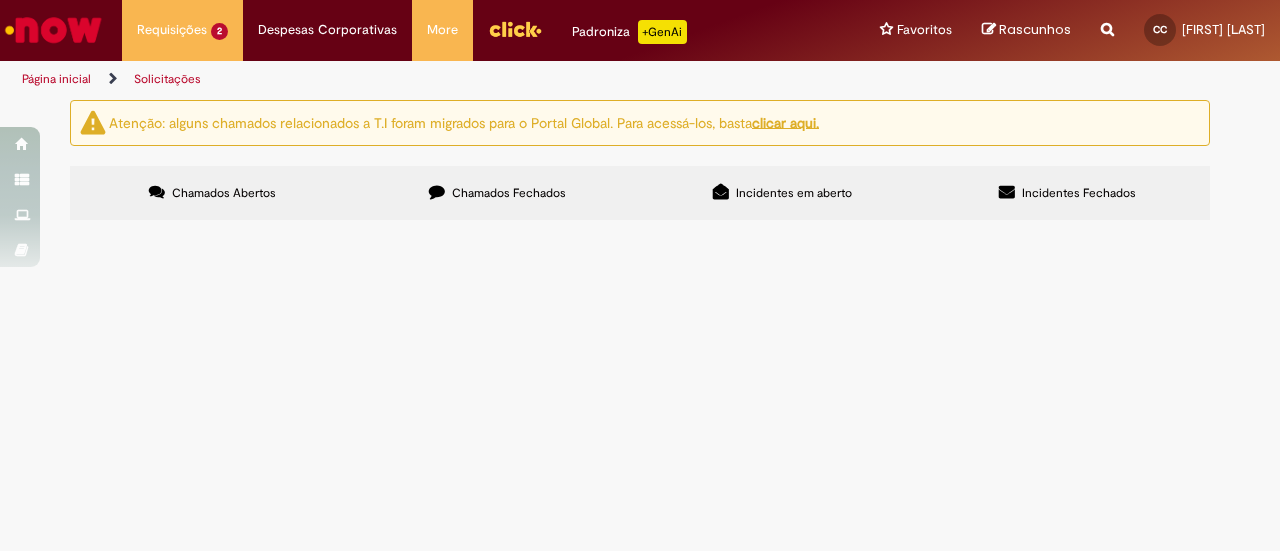 click on "Página inicial" at bounding box center [70, 79] 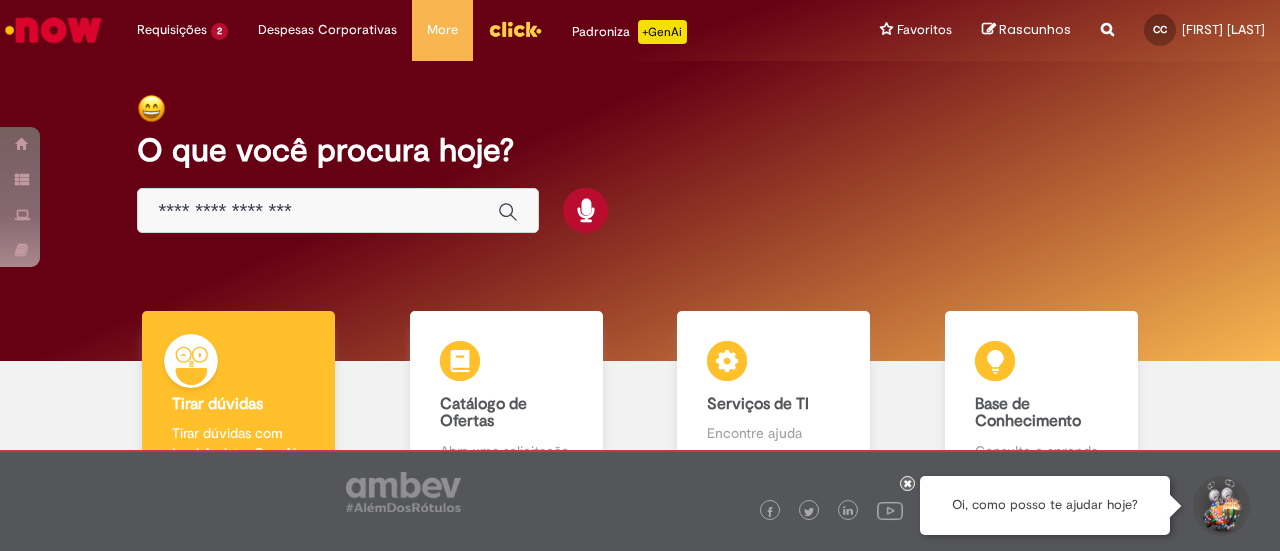 click on "O que você procura hoje?" at bounding box center (640, 211) 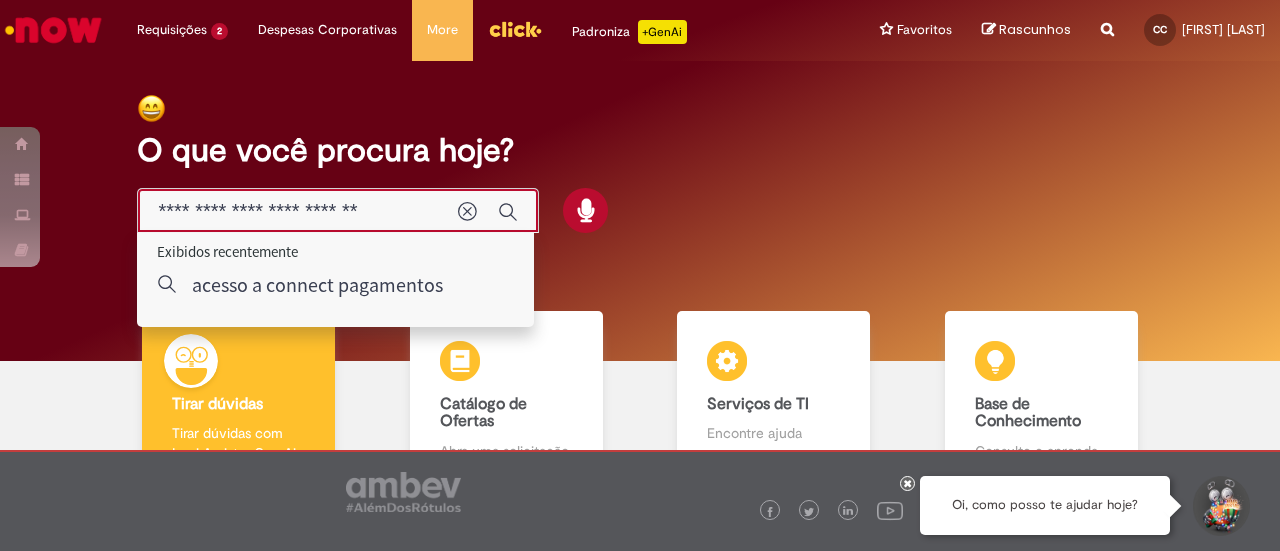 type on "**********" 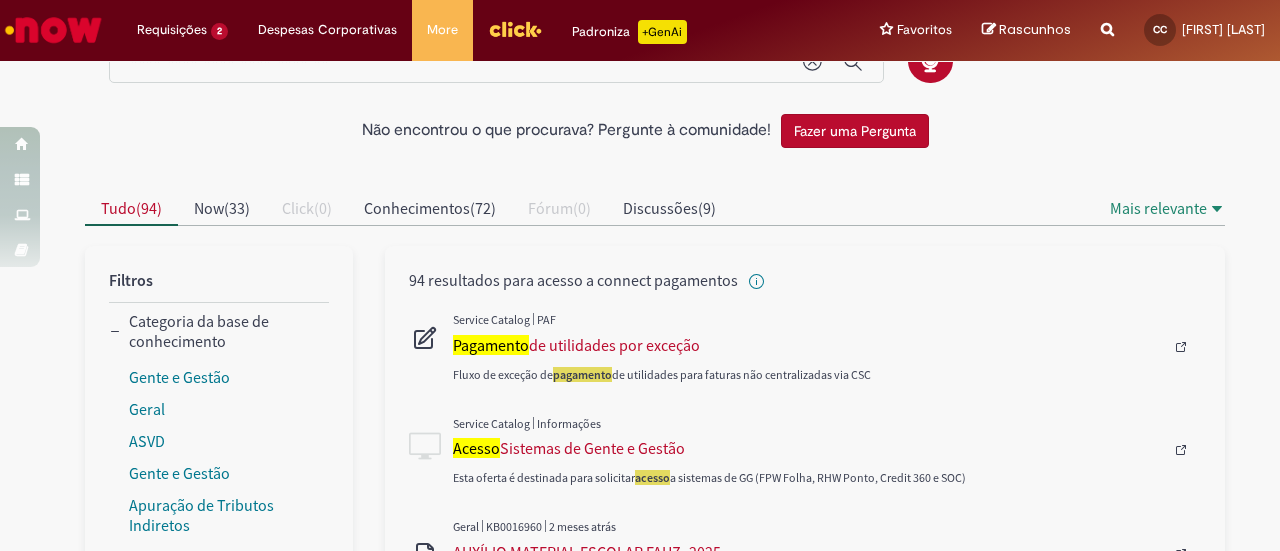 scroll, scrollTop: 66, scrollLeft: 0, axis: vertical 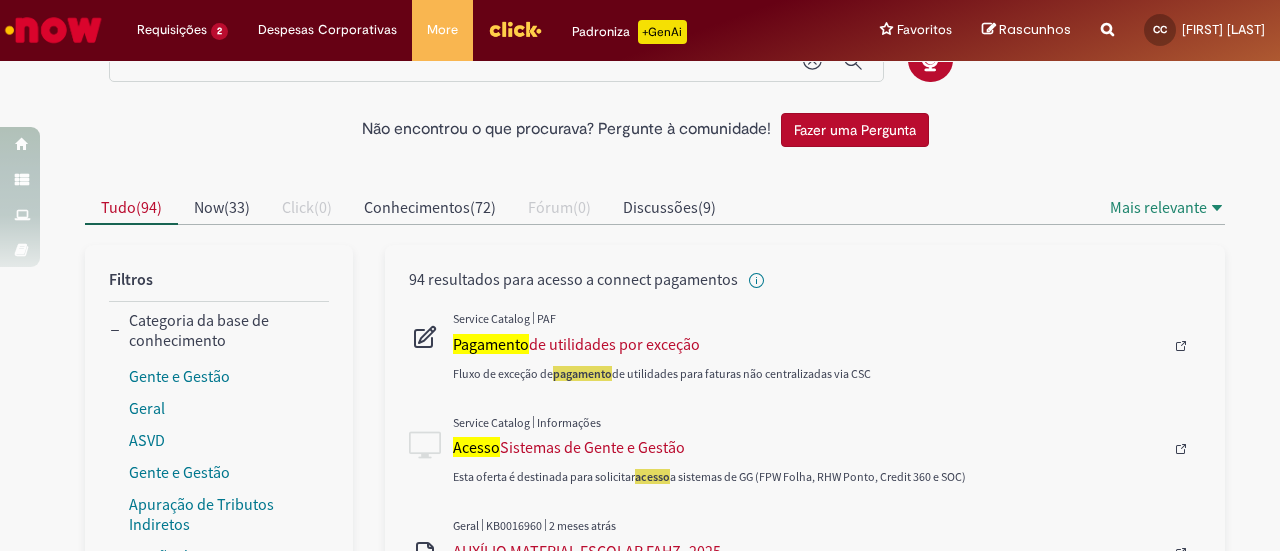 drag, startPoint x: 406, startPoint y: 323, endPoint x: 372, endPoint y: 459, distance: 140.1856 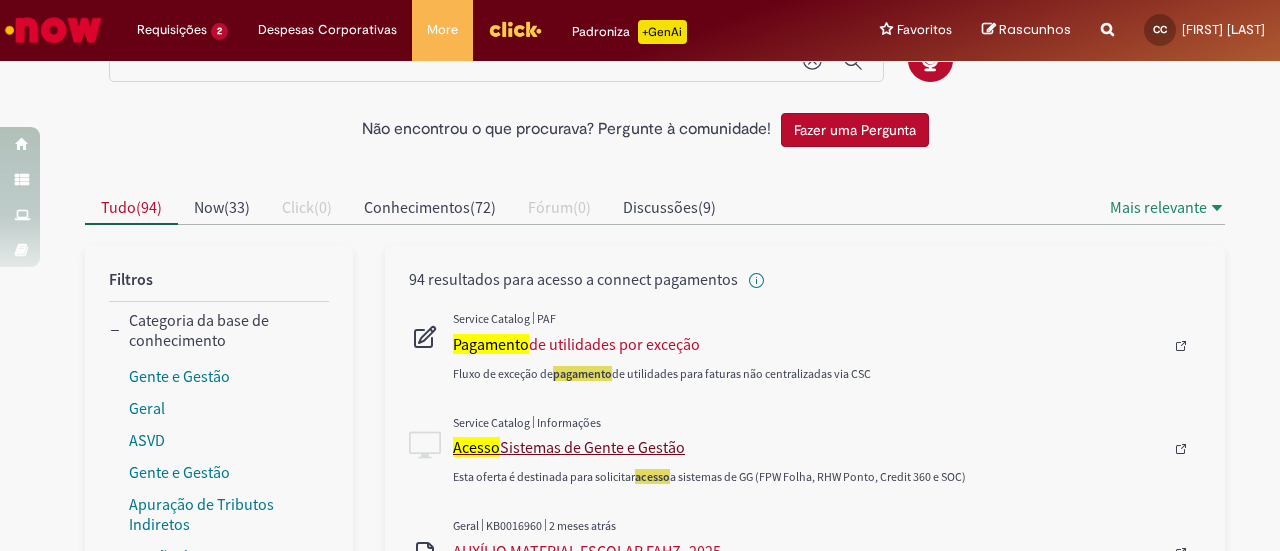 click on "Acesso" at bounding box center [476, 447] 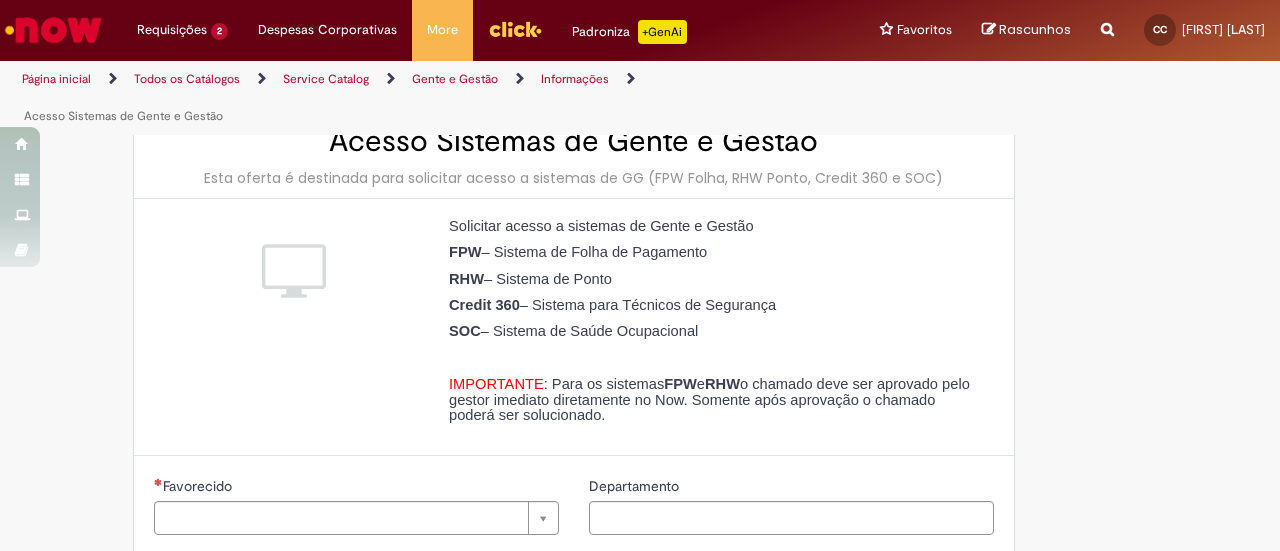 type on "********" 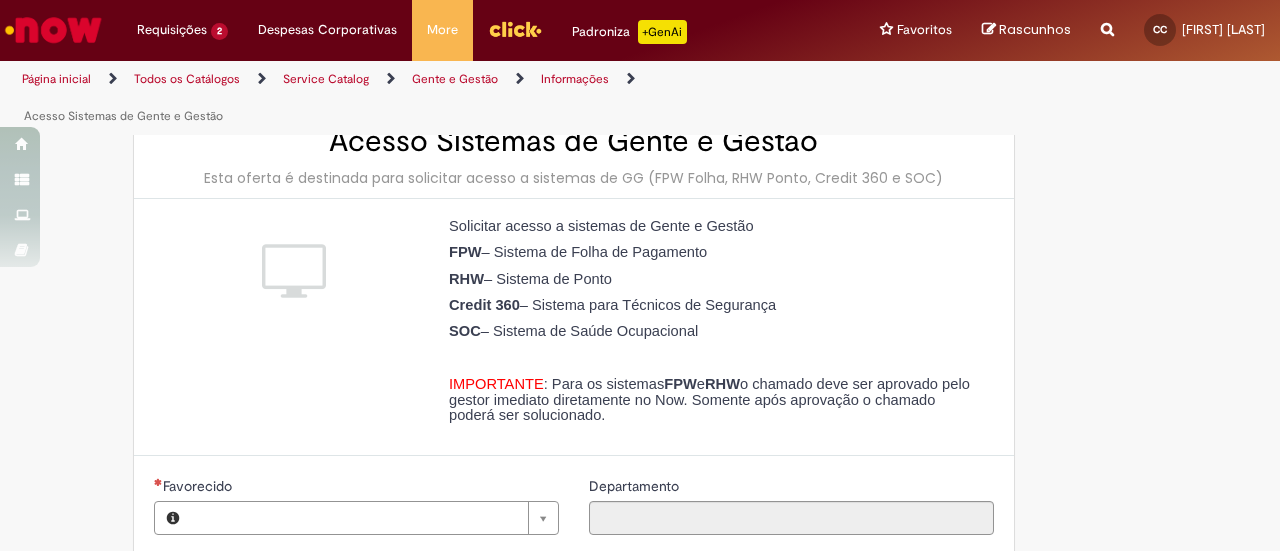 type on "**********" 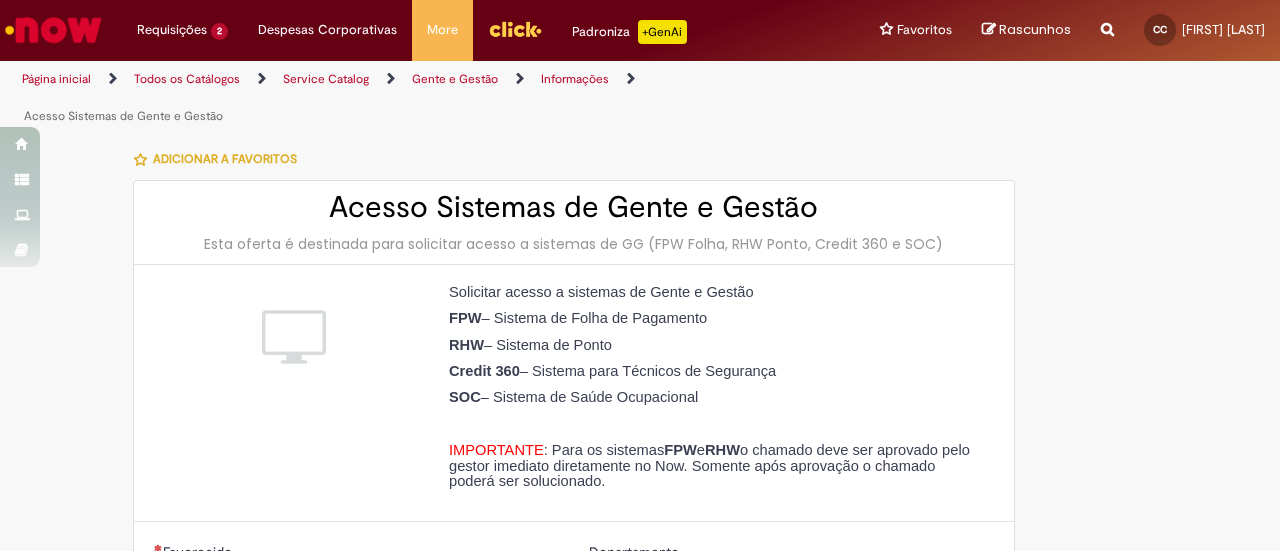 type on "*********" 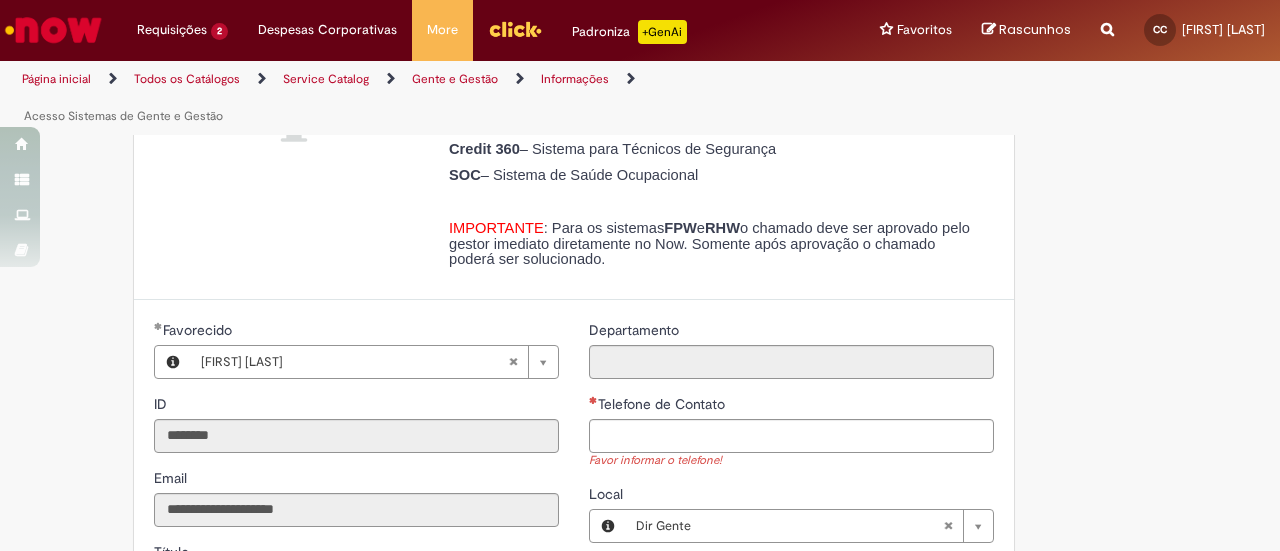 scroll, scrollTop: 0, scrollLeft: 0, axis: both 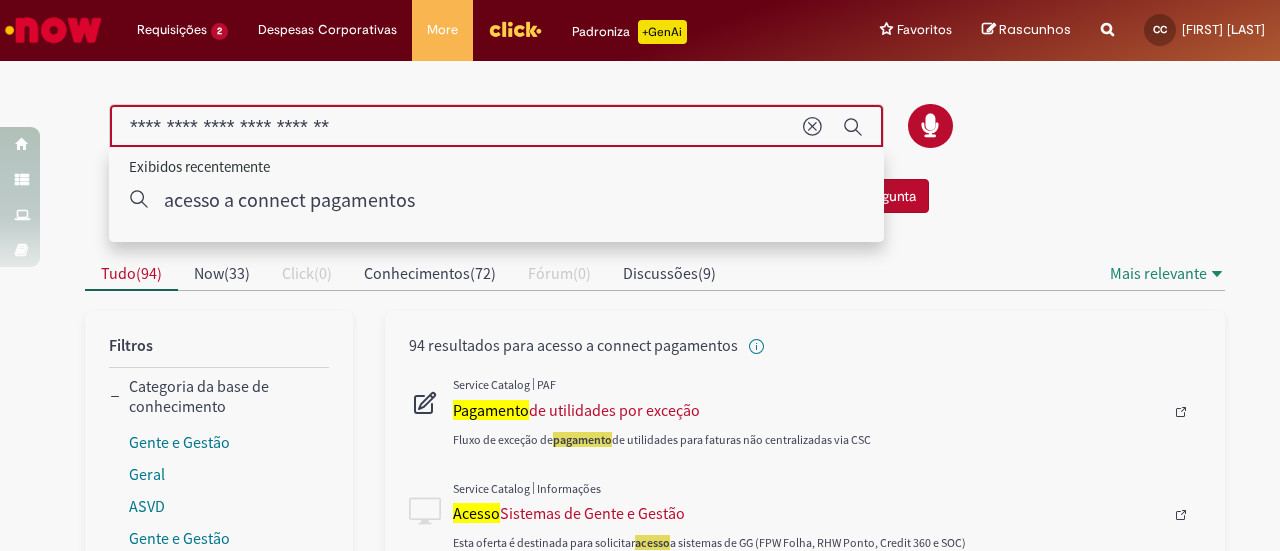 drag, startPoint x: 412, startPoint y: 120, endPoint x: 74, endPoint y: 115, distance: 338.037 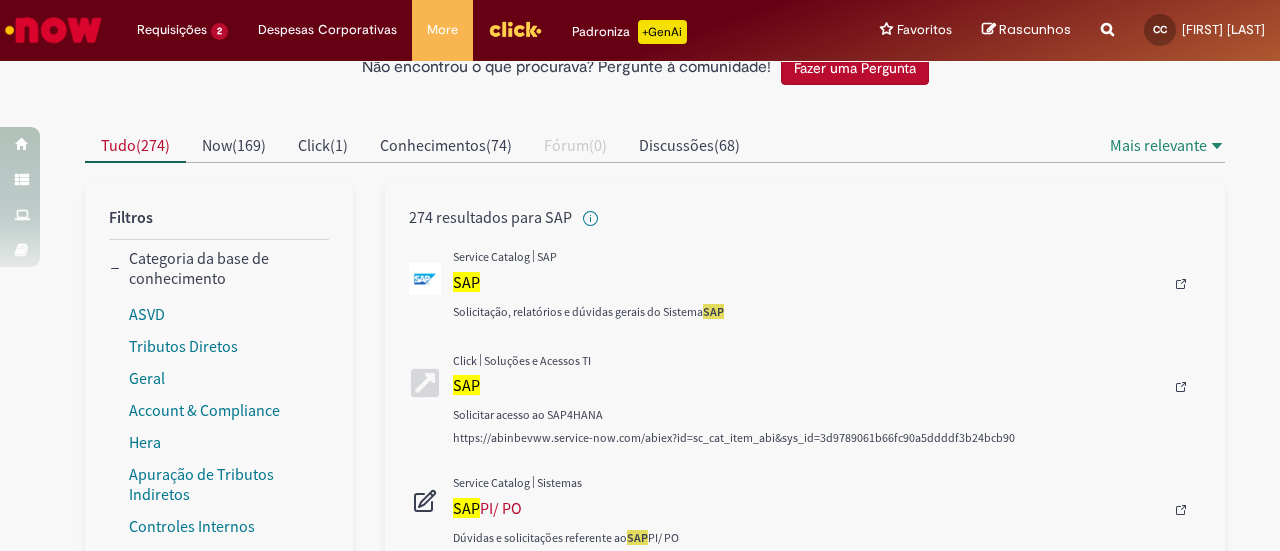 scroll, scrollTop: 0, scrollLeft: 0, axis: both 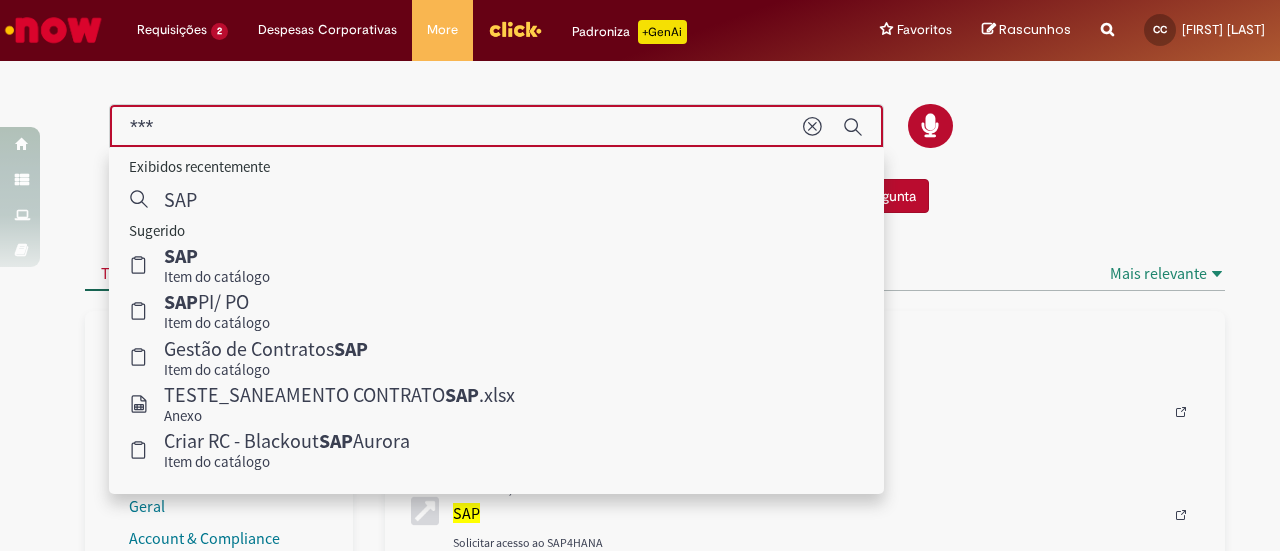 click on "***" at bounding box center [456, 127] 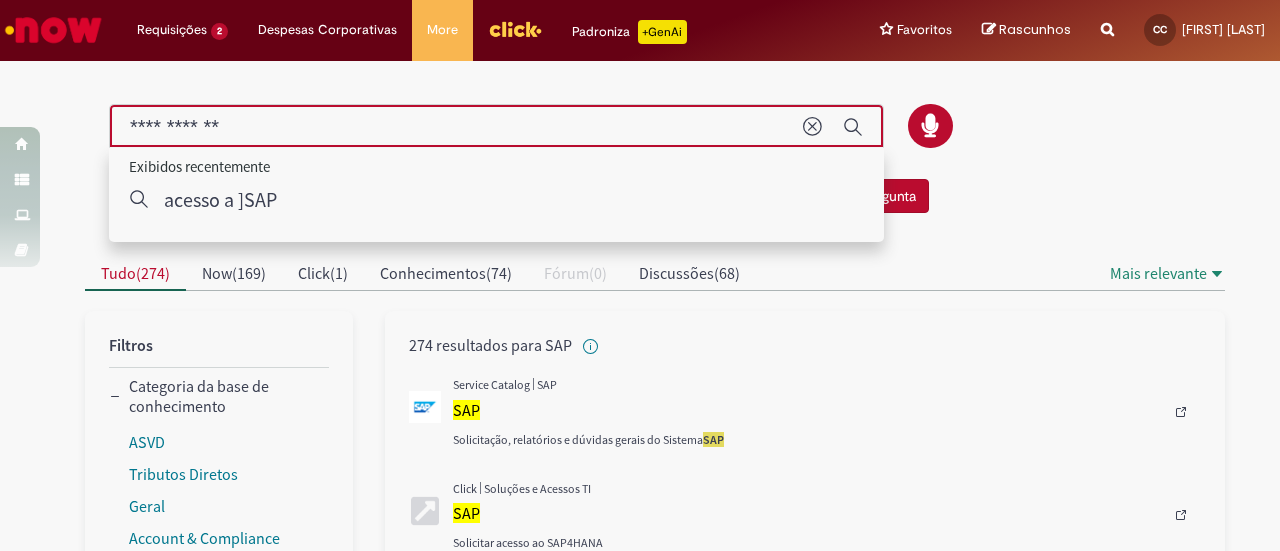 type on "**********" 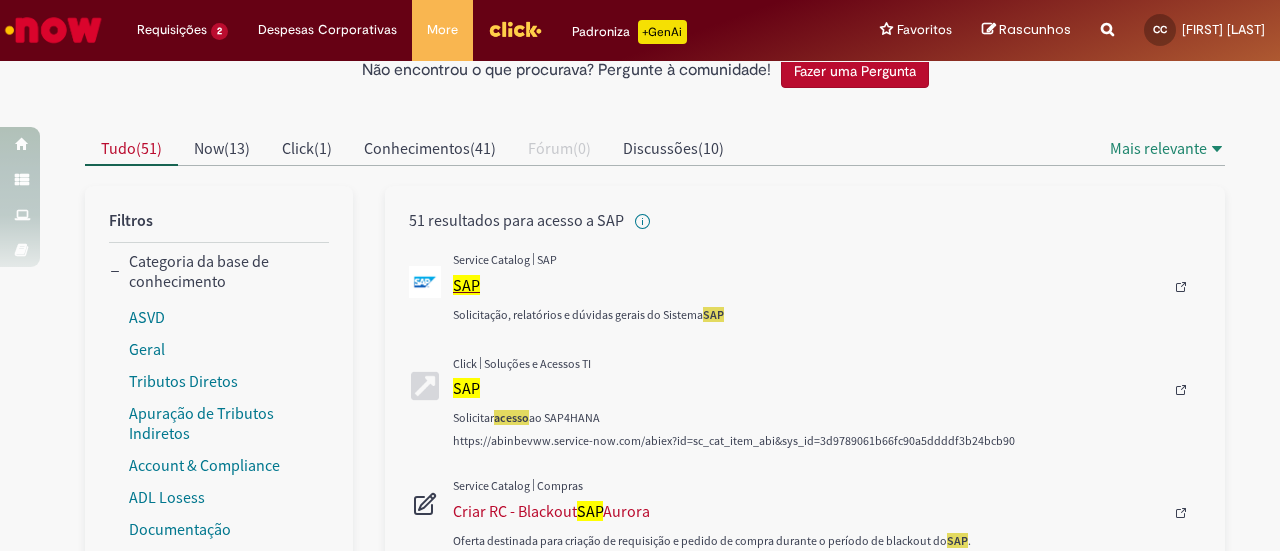 scroll, scrollTop: 124, scrollLeft: 0, axis: vertical 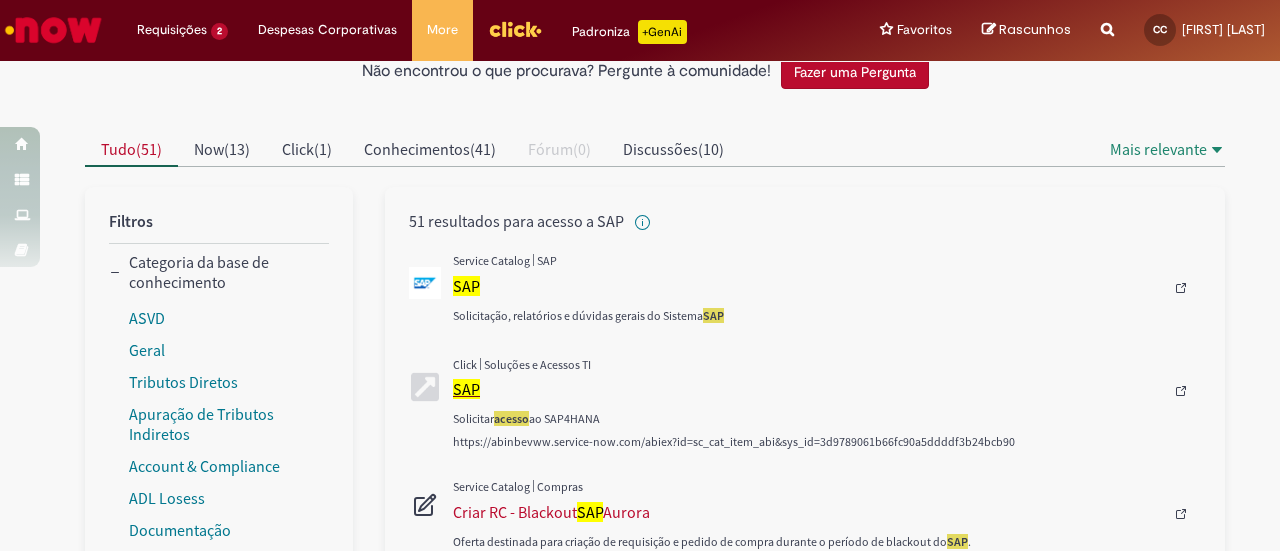 drag, startPoint x: 447, startPoint y: 375, endPoint x: 450, endPoint y: 387, distance: 12.369317 